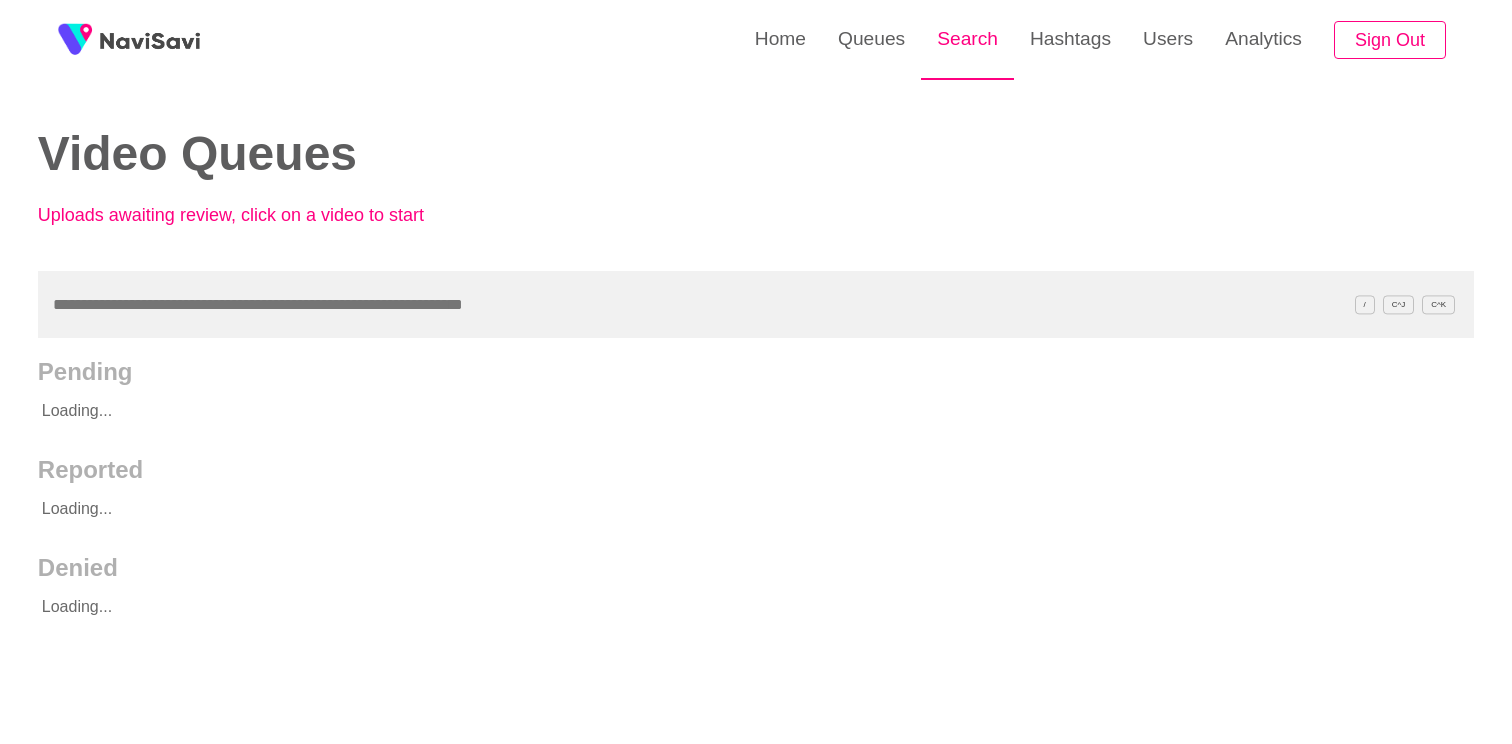 scroll, scrollTop: 0, scrollLeft: 0, axis: both 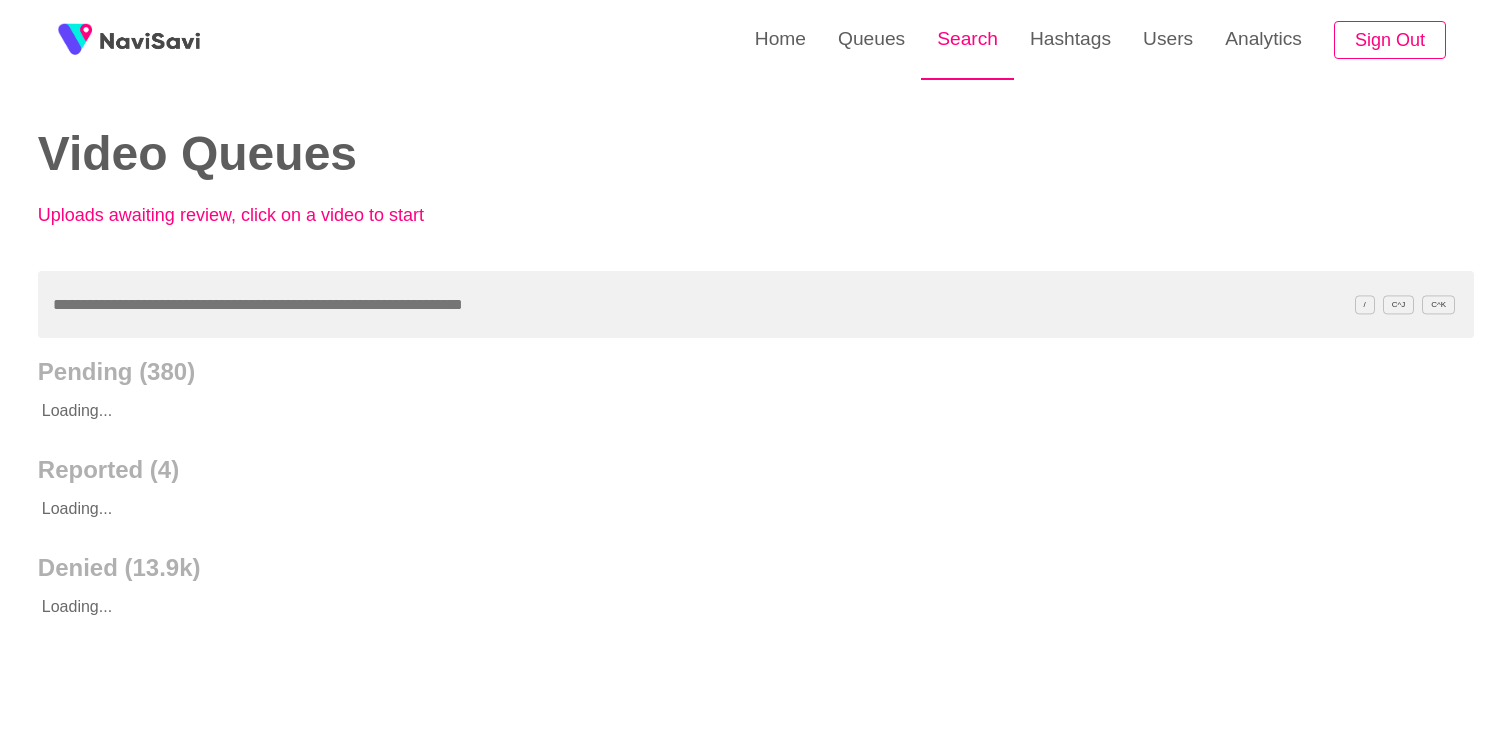 click on "Search" at bounding box center (967, 39) 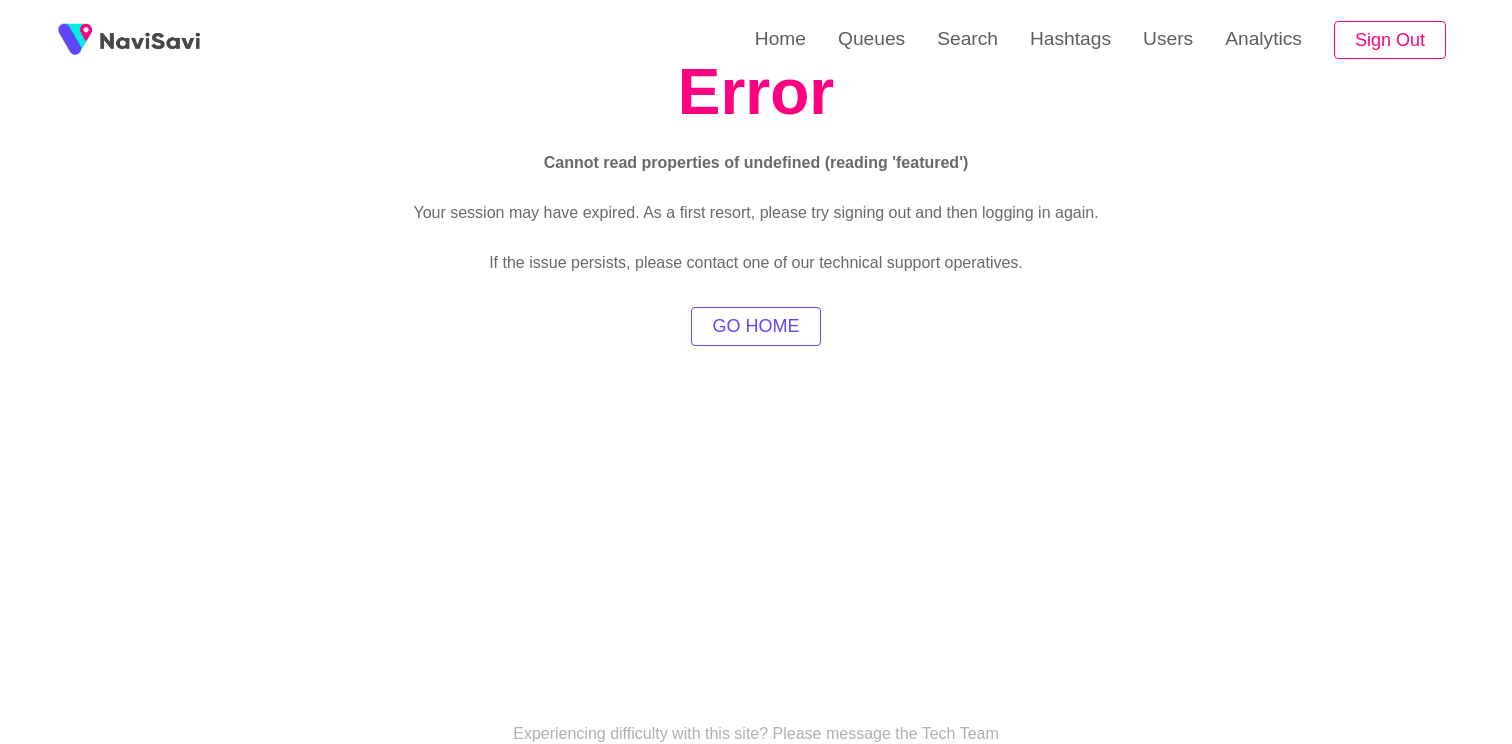 scroll, scrollTop: 178, scrollLeft: 0, axis: vertical 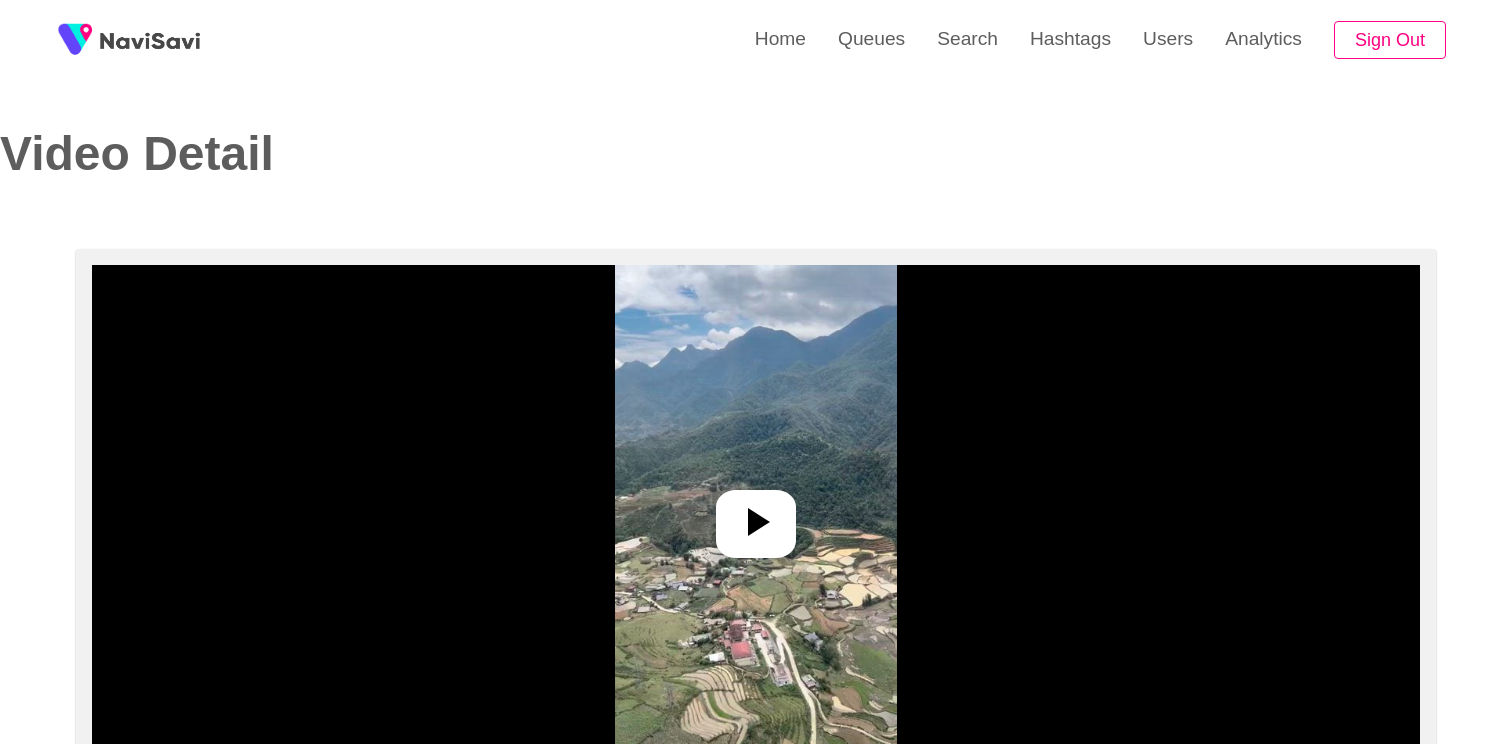 select on "**********" 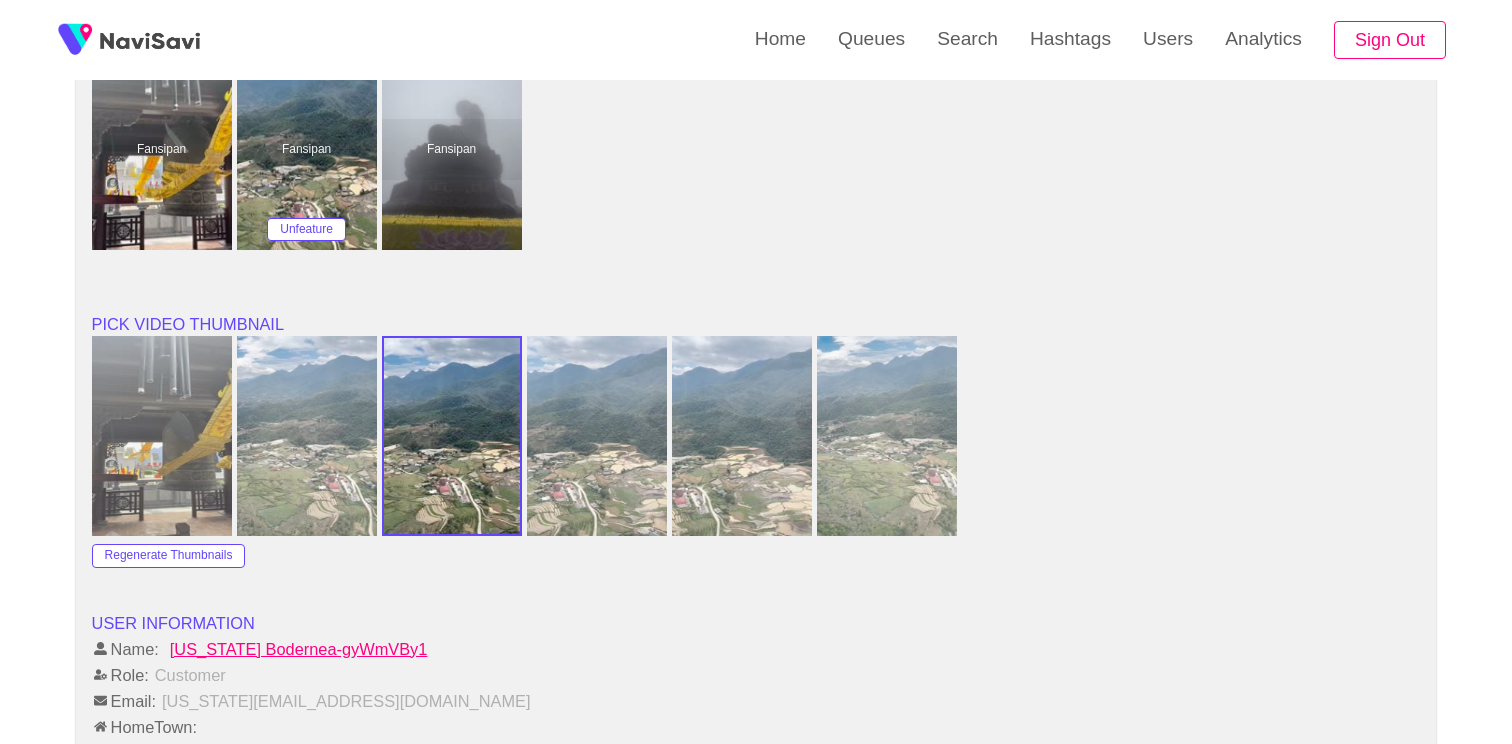 scroll, scrollTop: 2489, scrollLeft: 0, axis: vertical 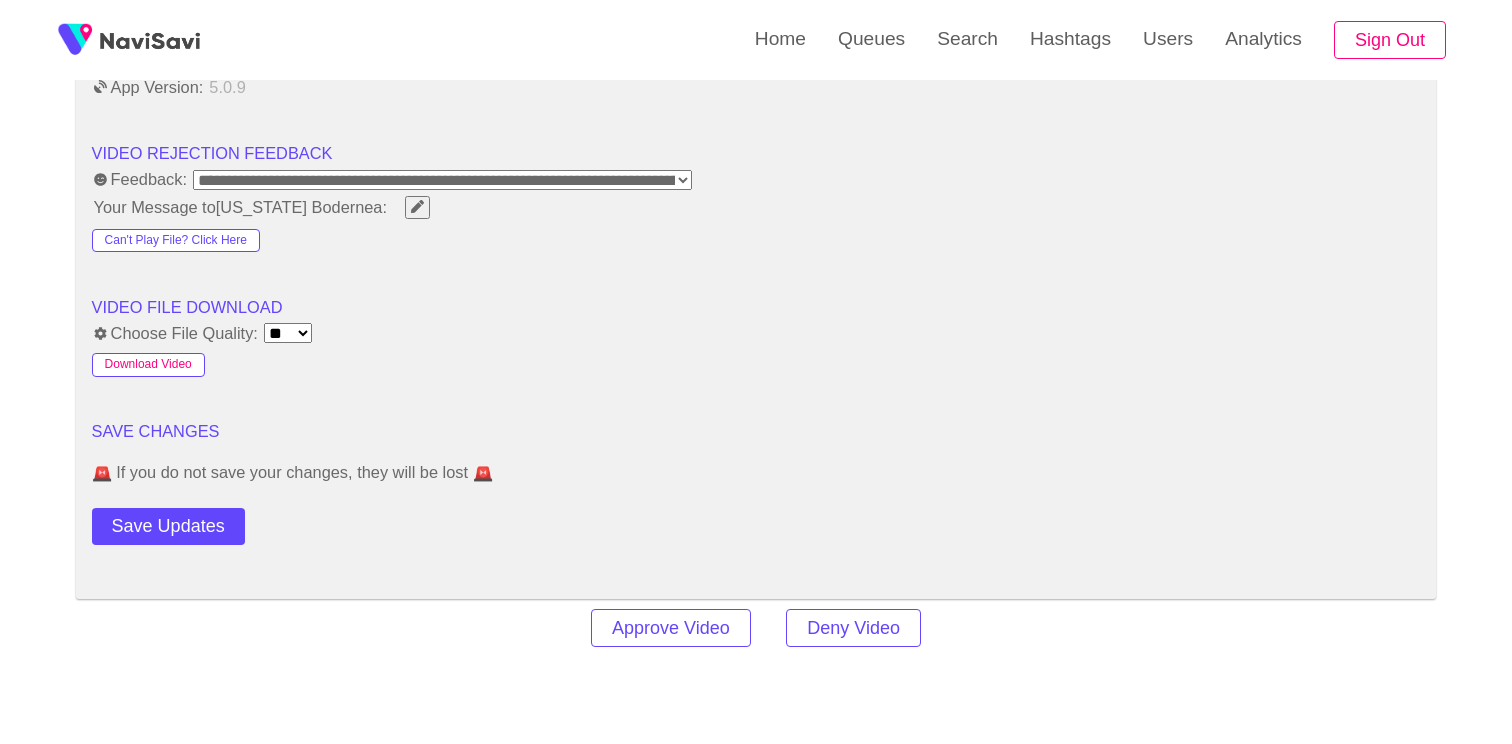 click on "Download Video" at bounding box center (148, 365) 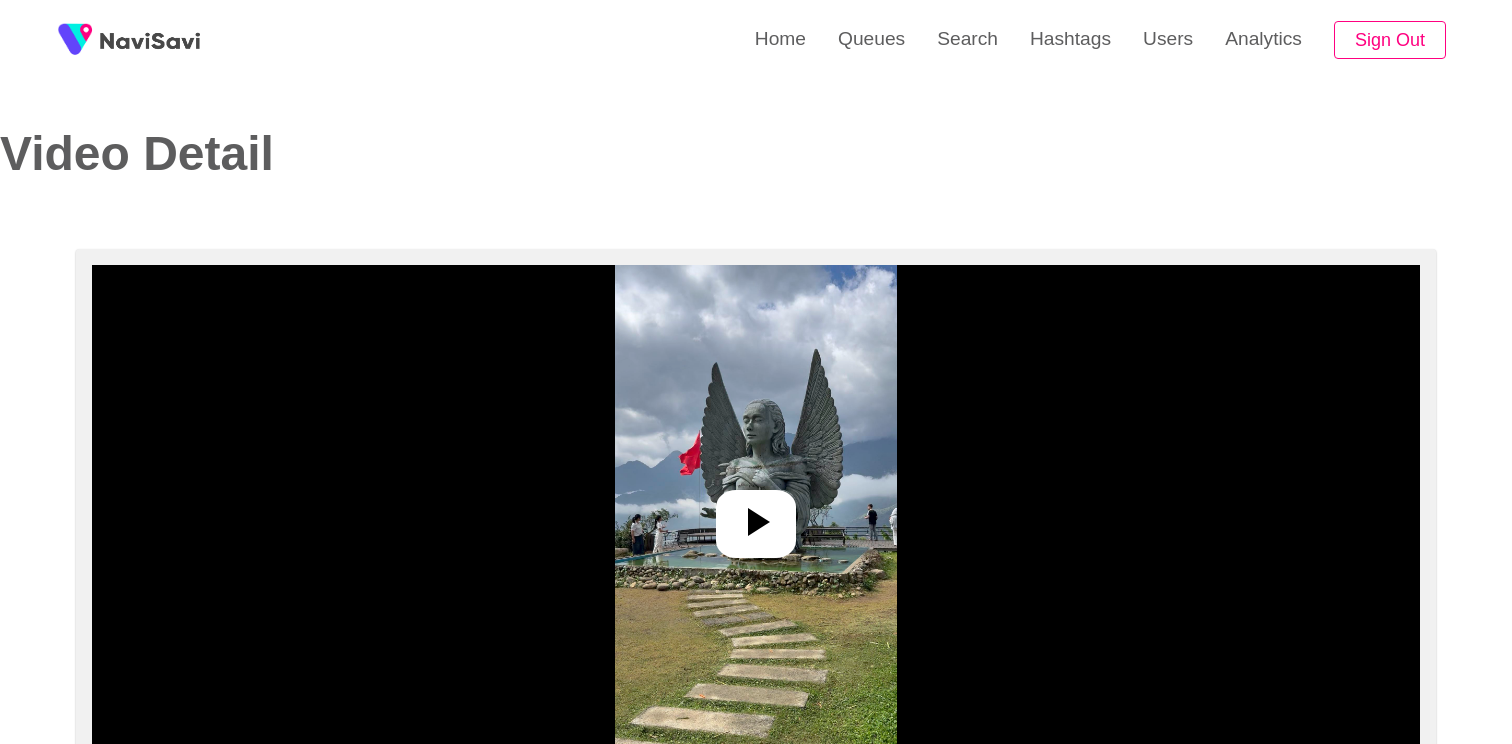 select on "**********" 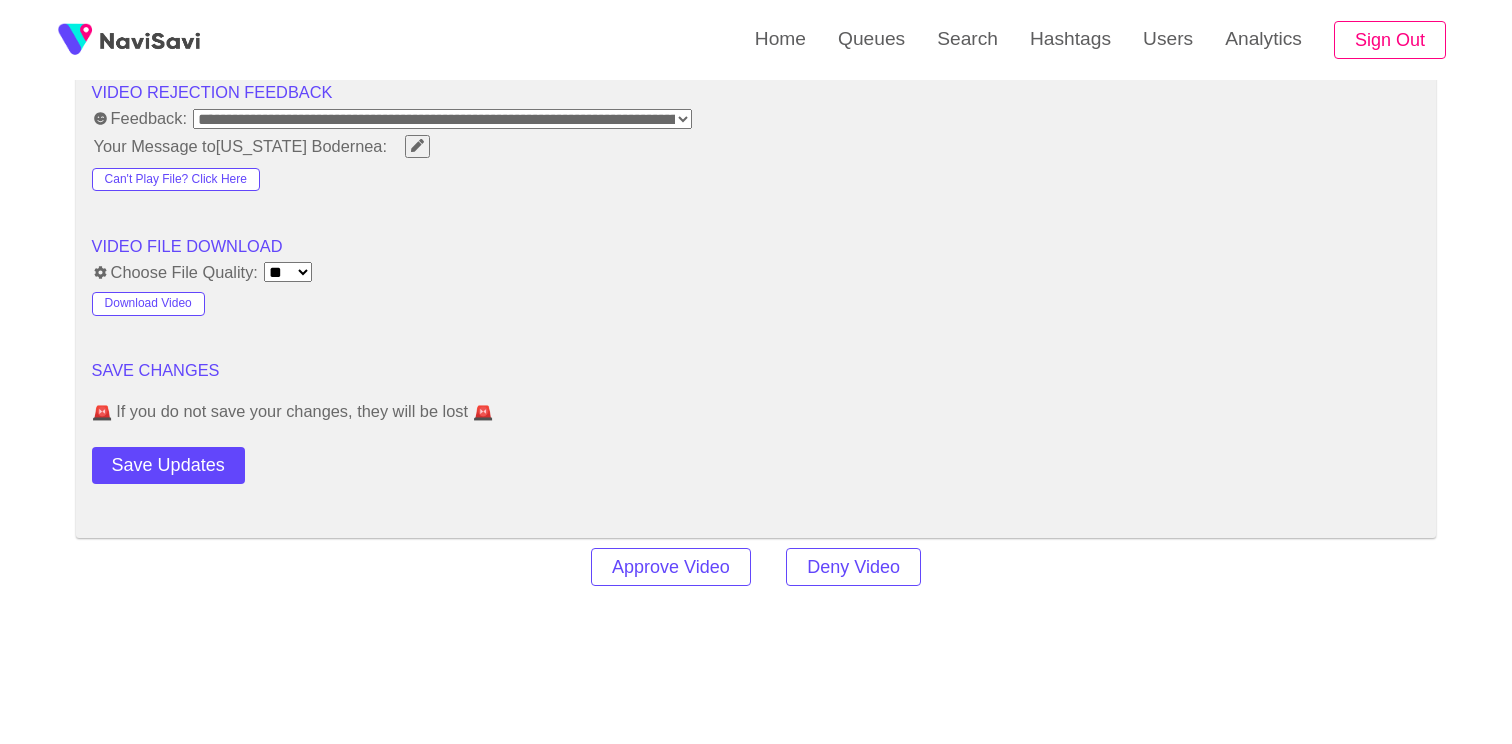 scroll, scrollTop: 2432, scrollLeft: 0, axis: vertical 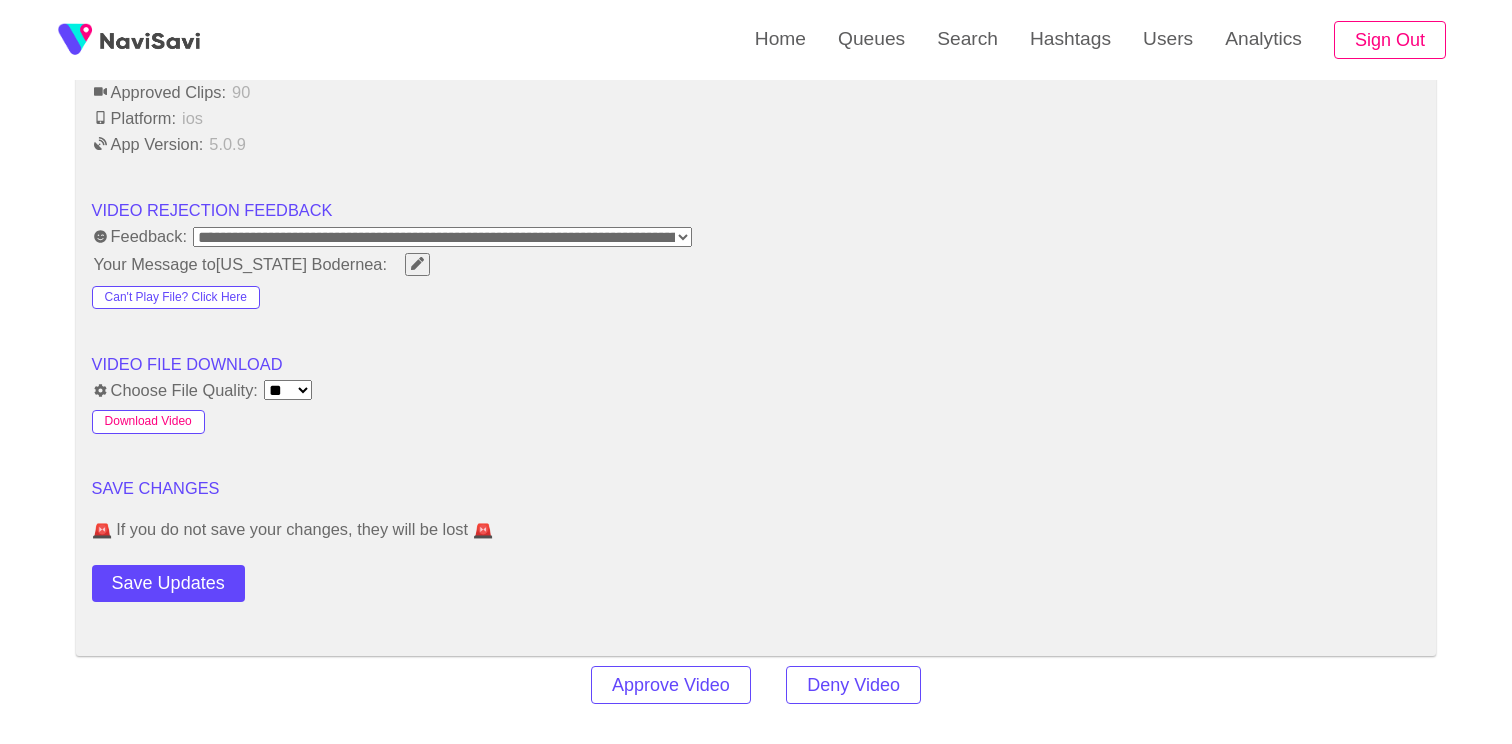 click on "Download Video" at bounding box center (148, 422) 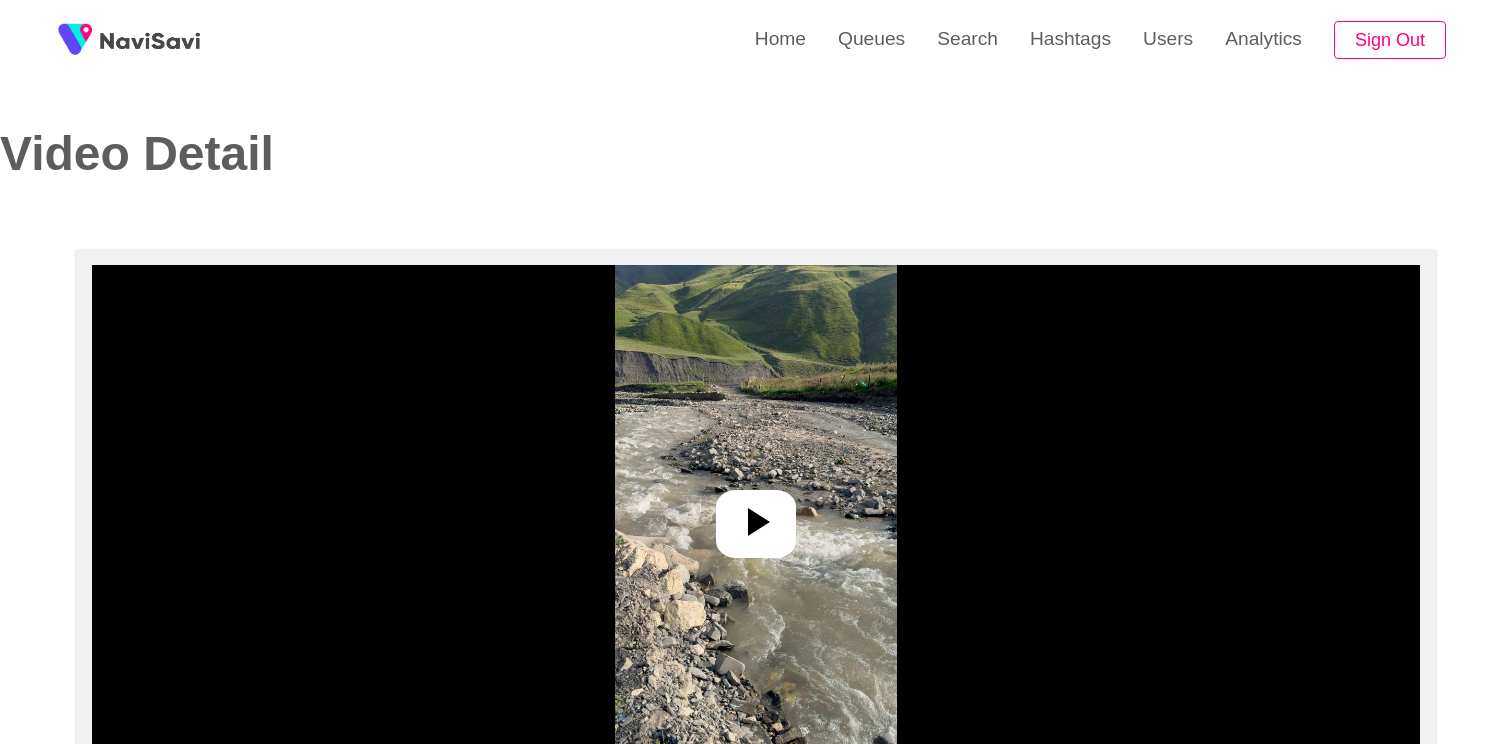 select on "**********" 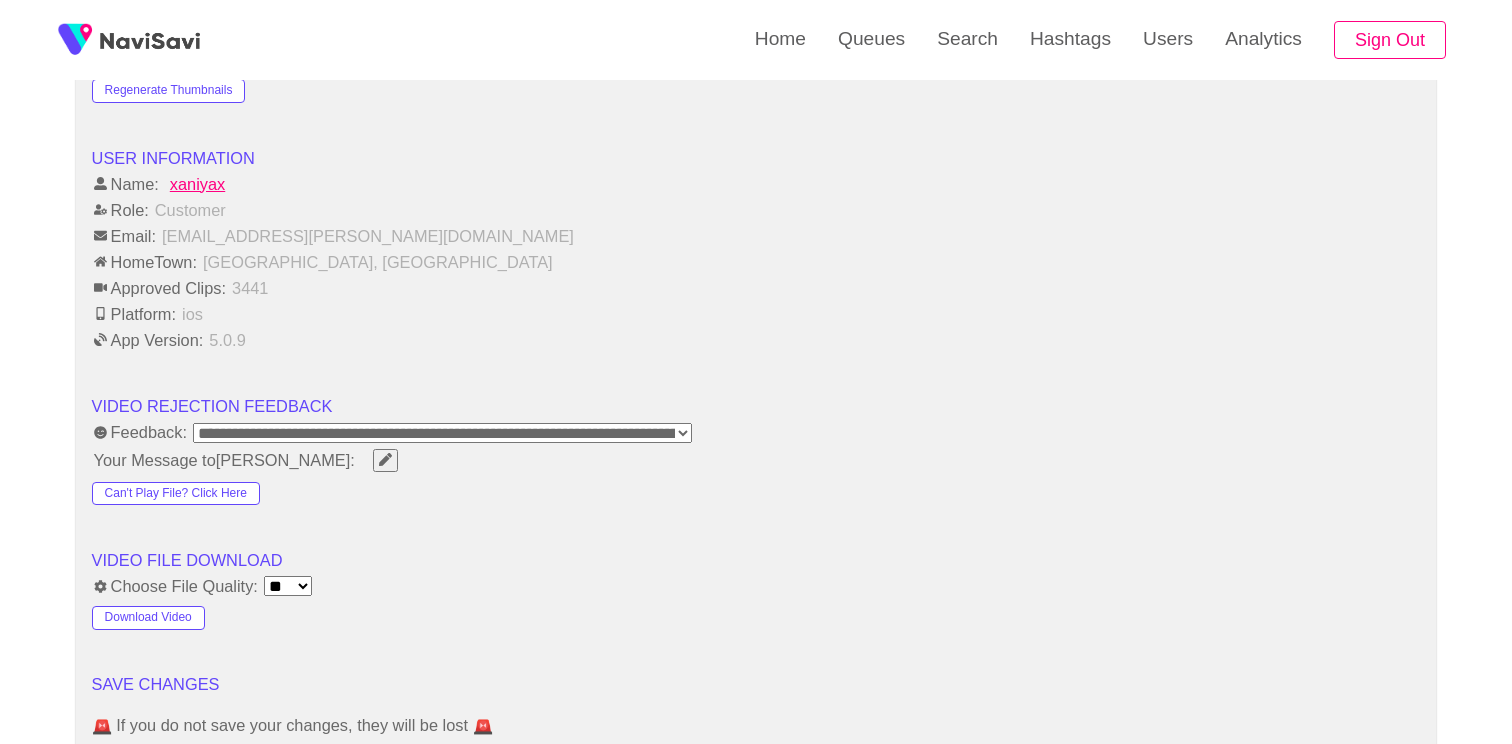 scroll, scrollTop: 2369, scrollLeft: 0, axis: vertical 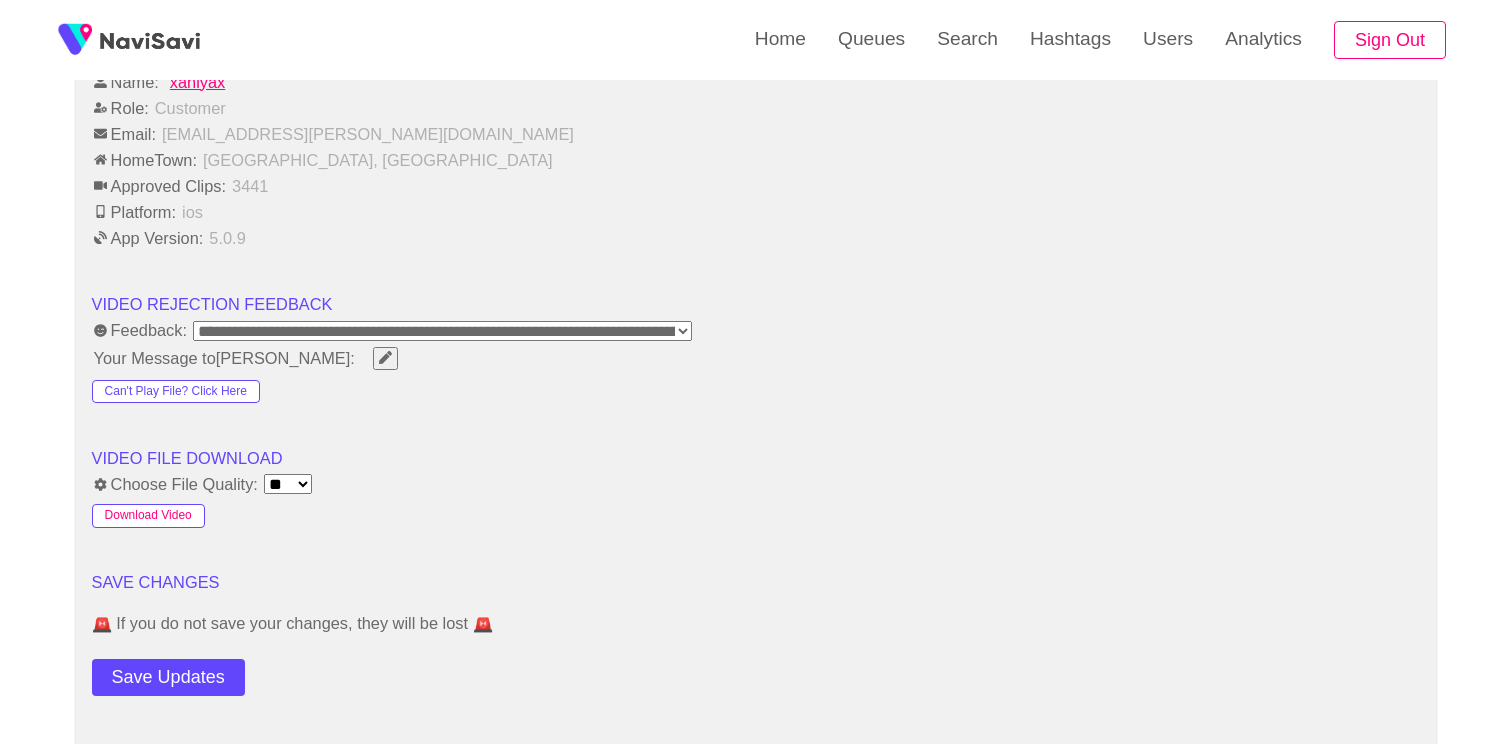 click on "Download Video" at bounding box center (148, 516) 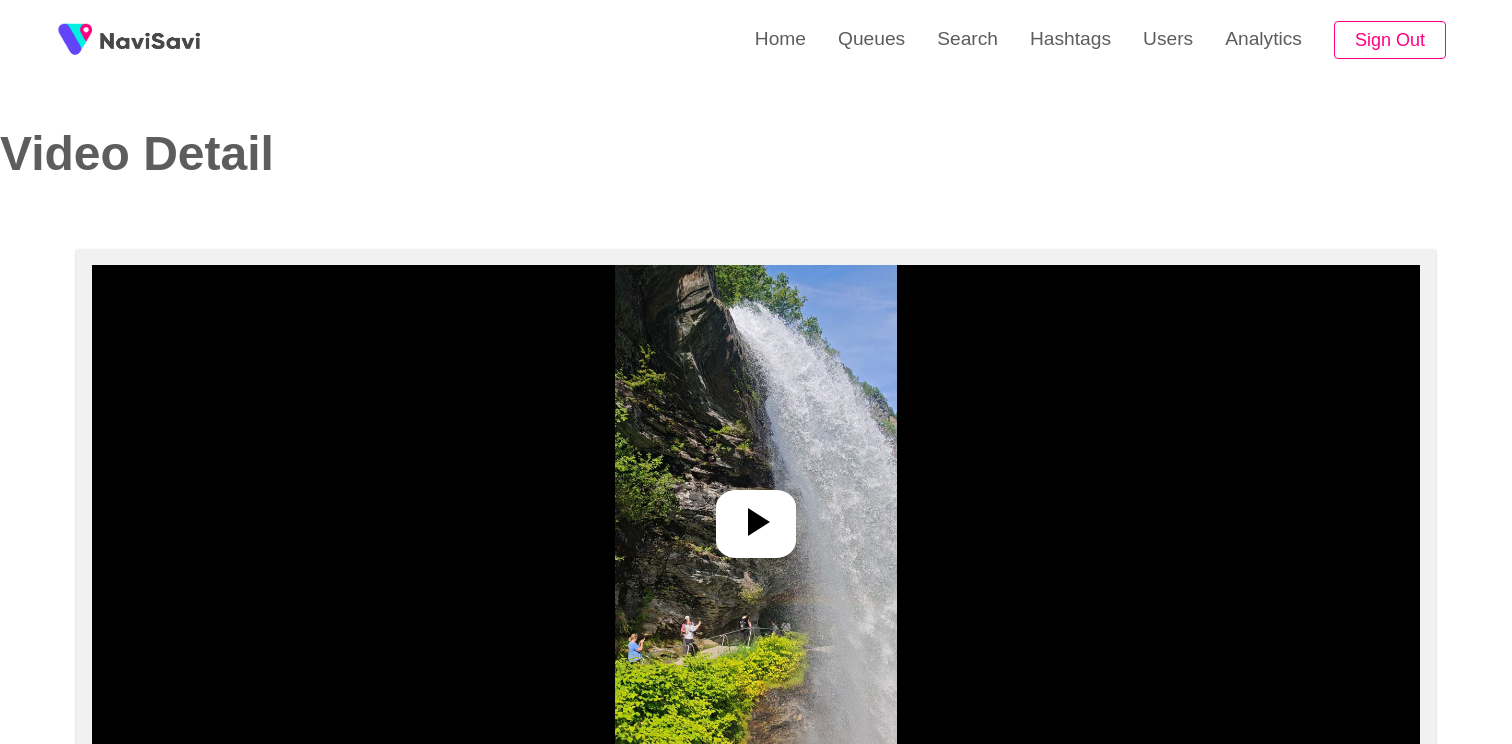 select on "**********" 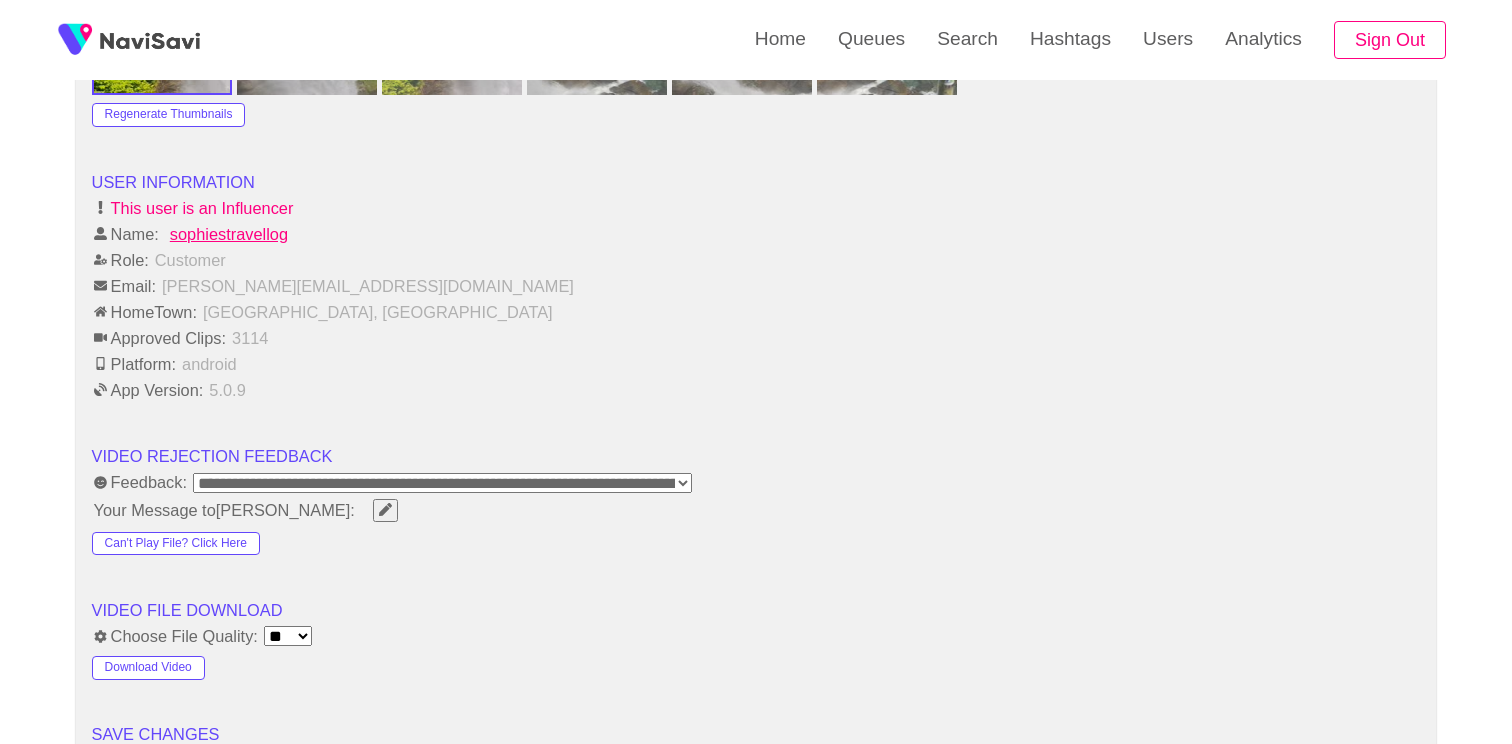 scroll, scrollTop: 2450, scrollLeft: 0, axis: vertical 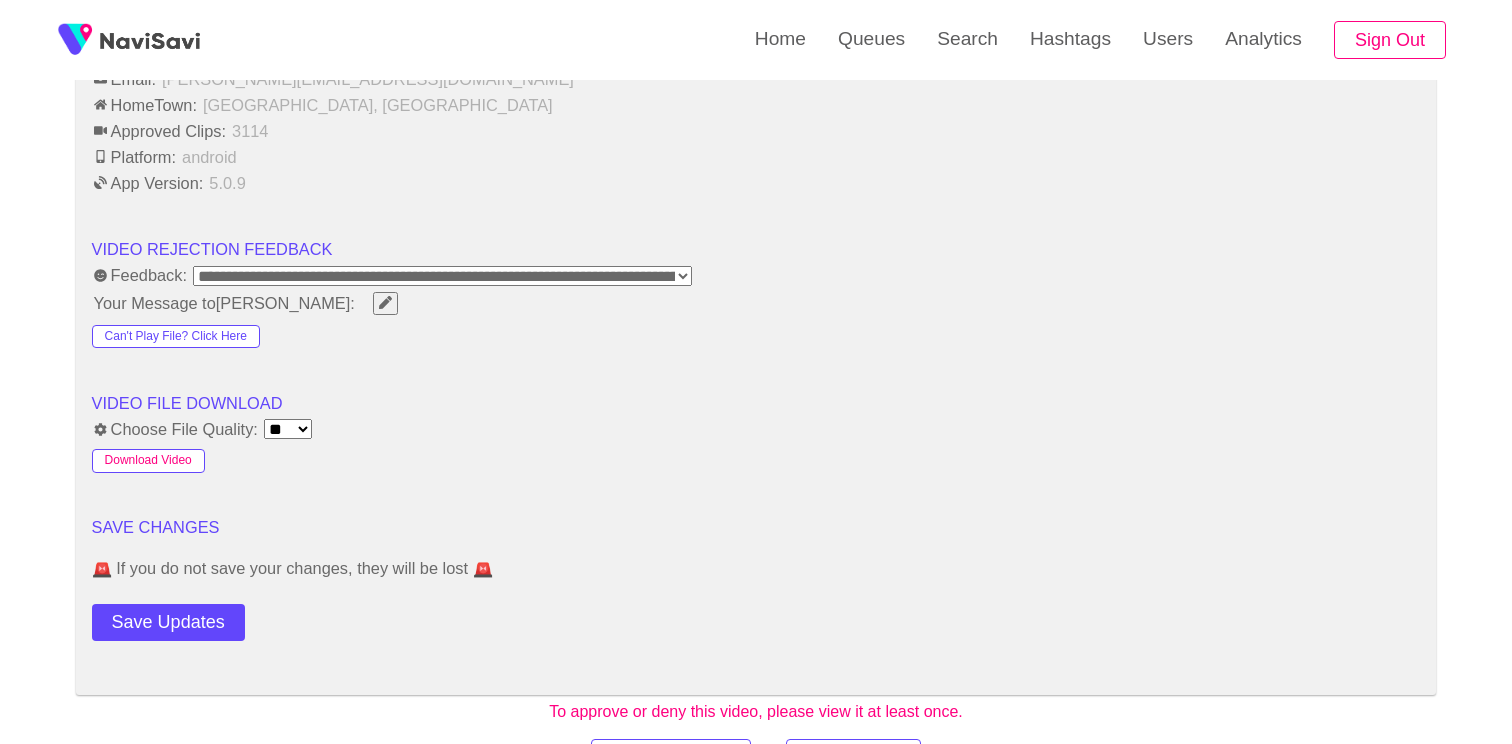 click on "Download Video" at bounding box center [148, 461] 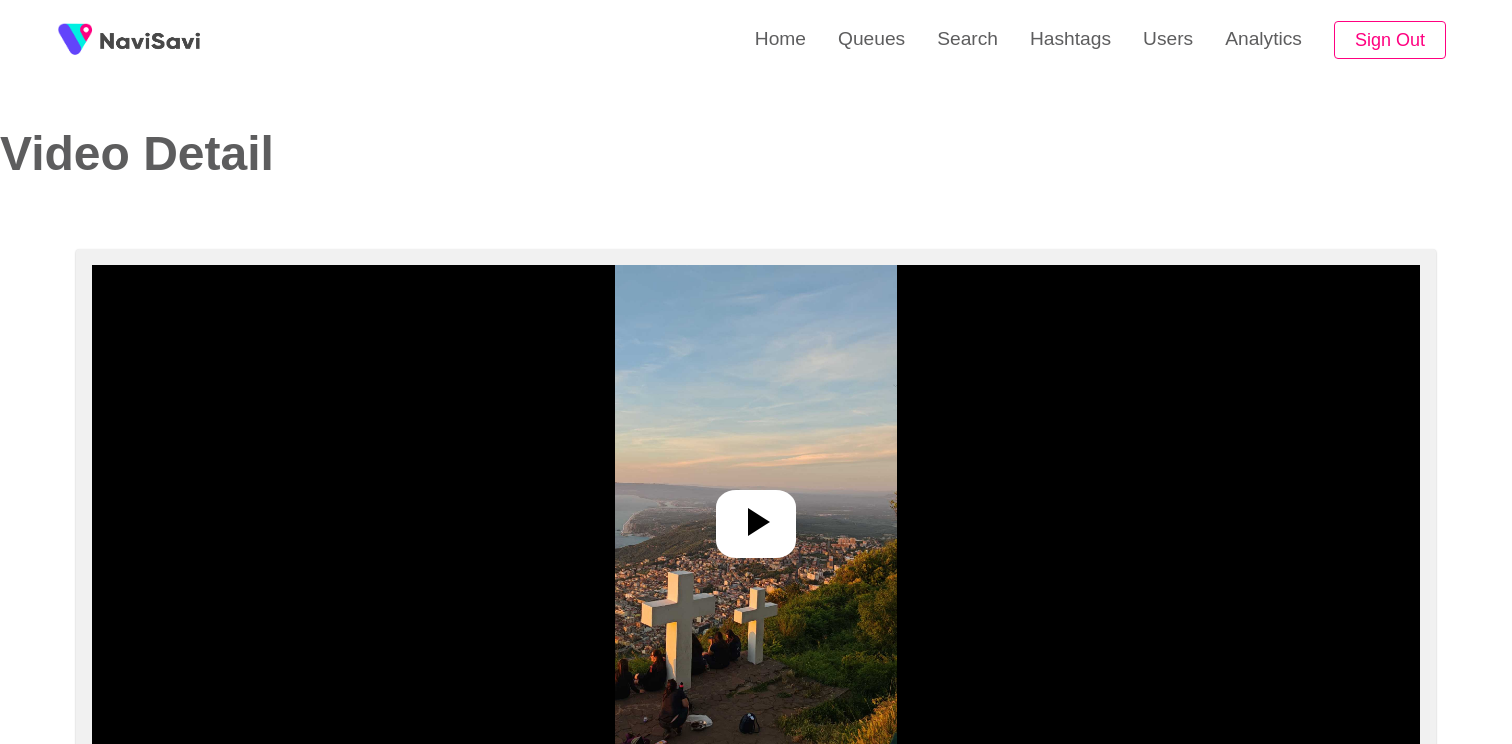 select on "**********" 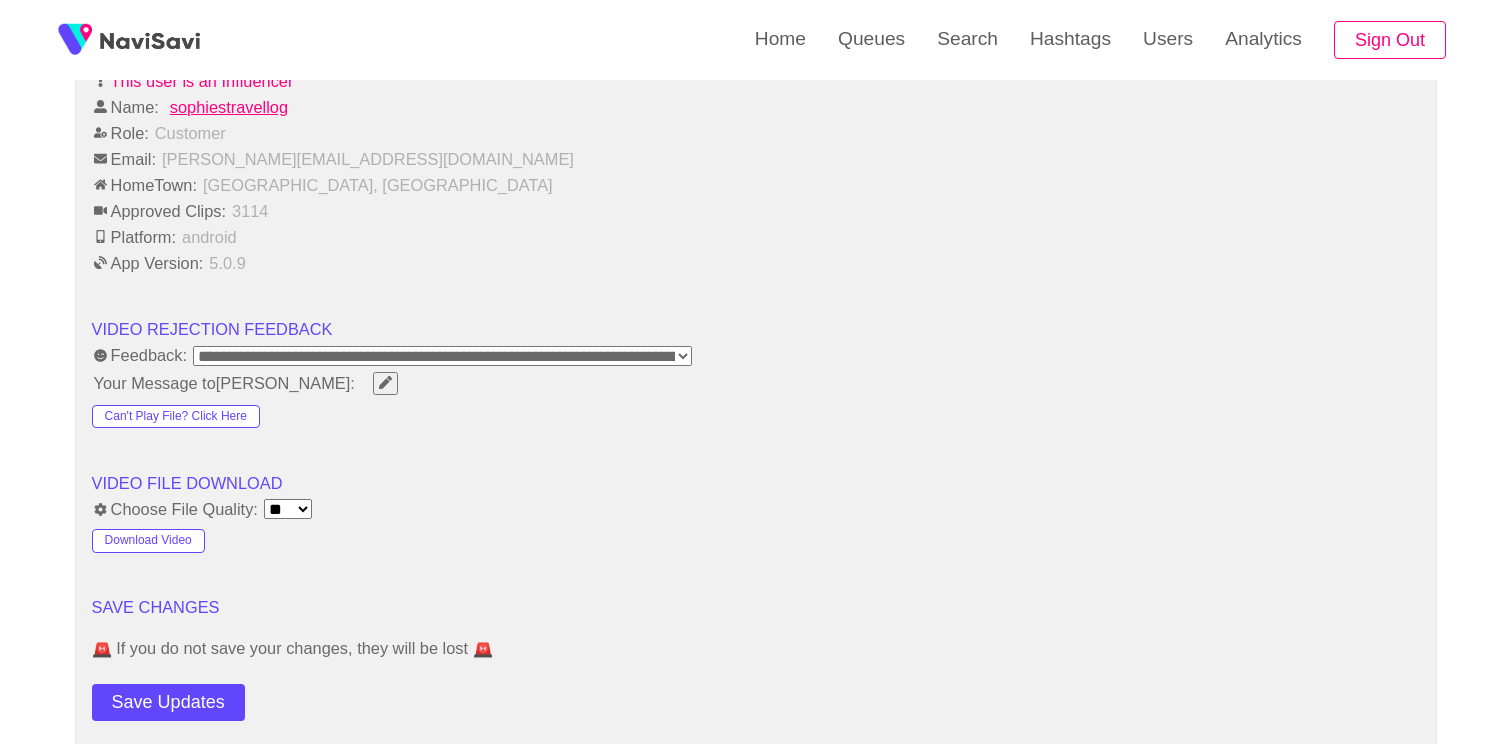 scroll, scrollTop: 2379, scrollLeft: 0, axis: vertical 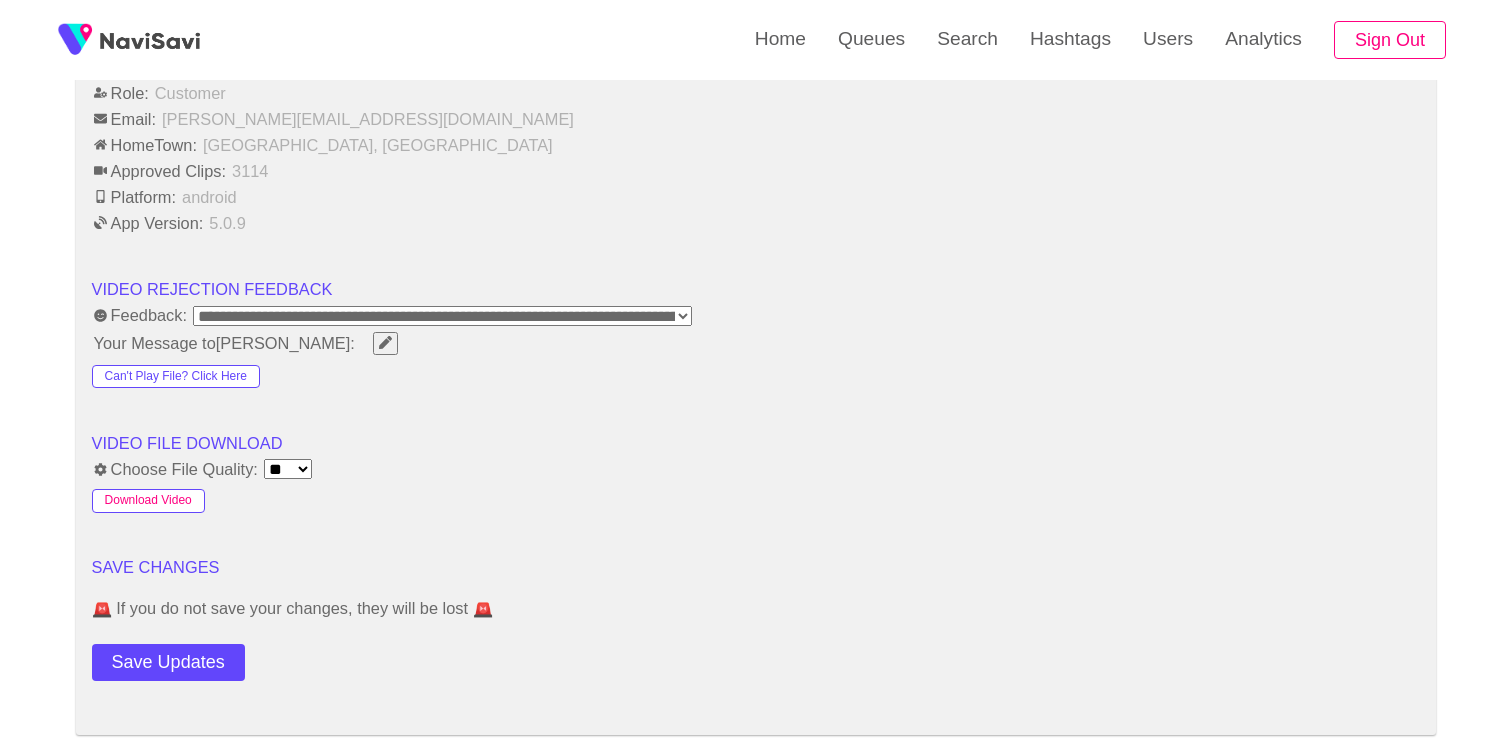 click on "Download Video" at bounding box center (148, 501) 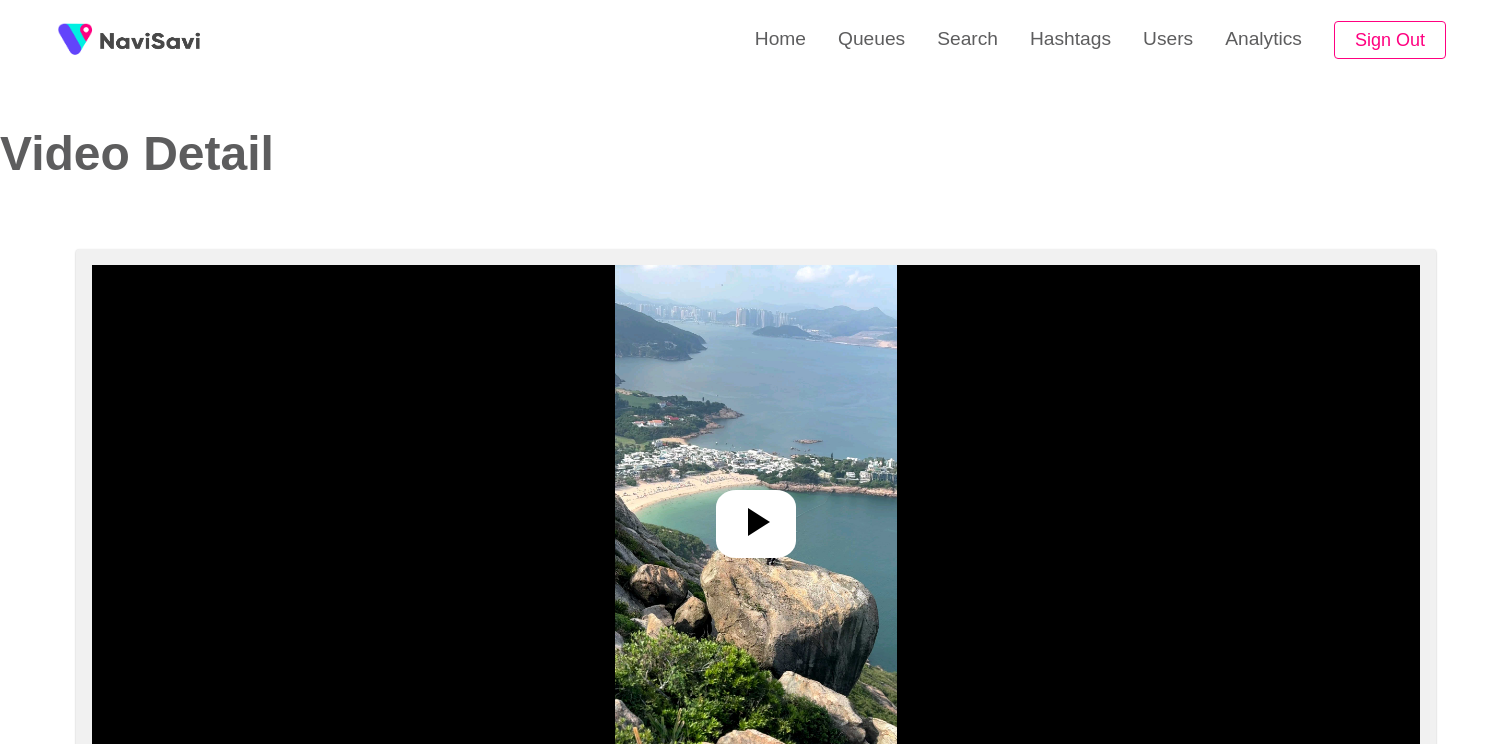 select on "**********" 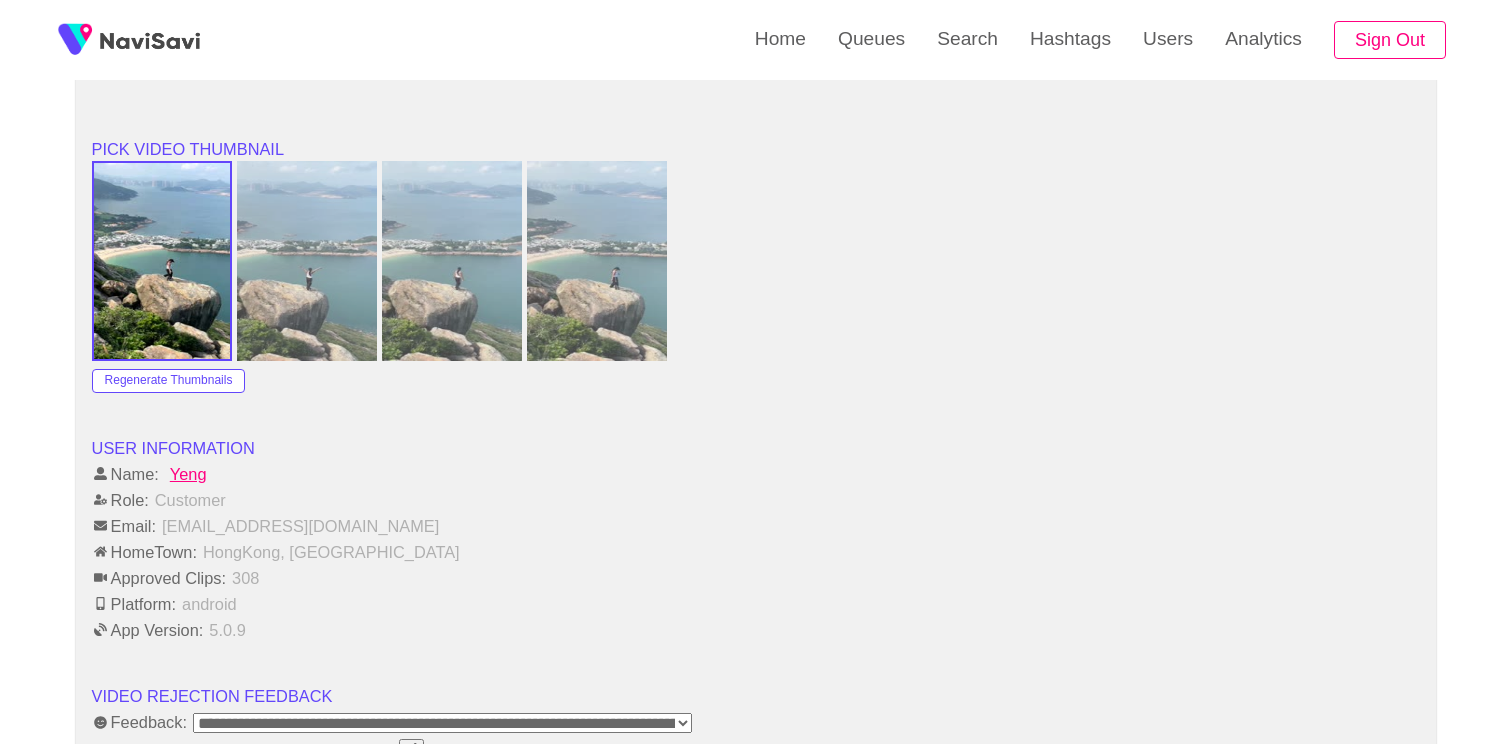 scroll, scrollTop: 2332, scrollLeft: 0, axis: vertical 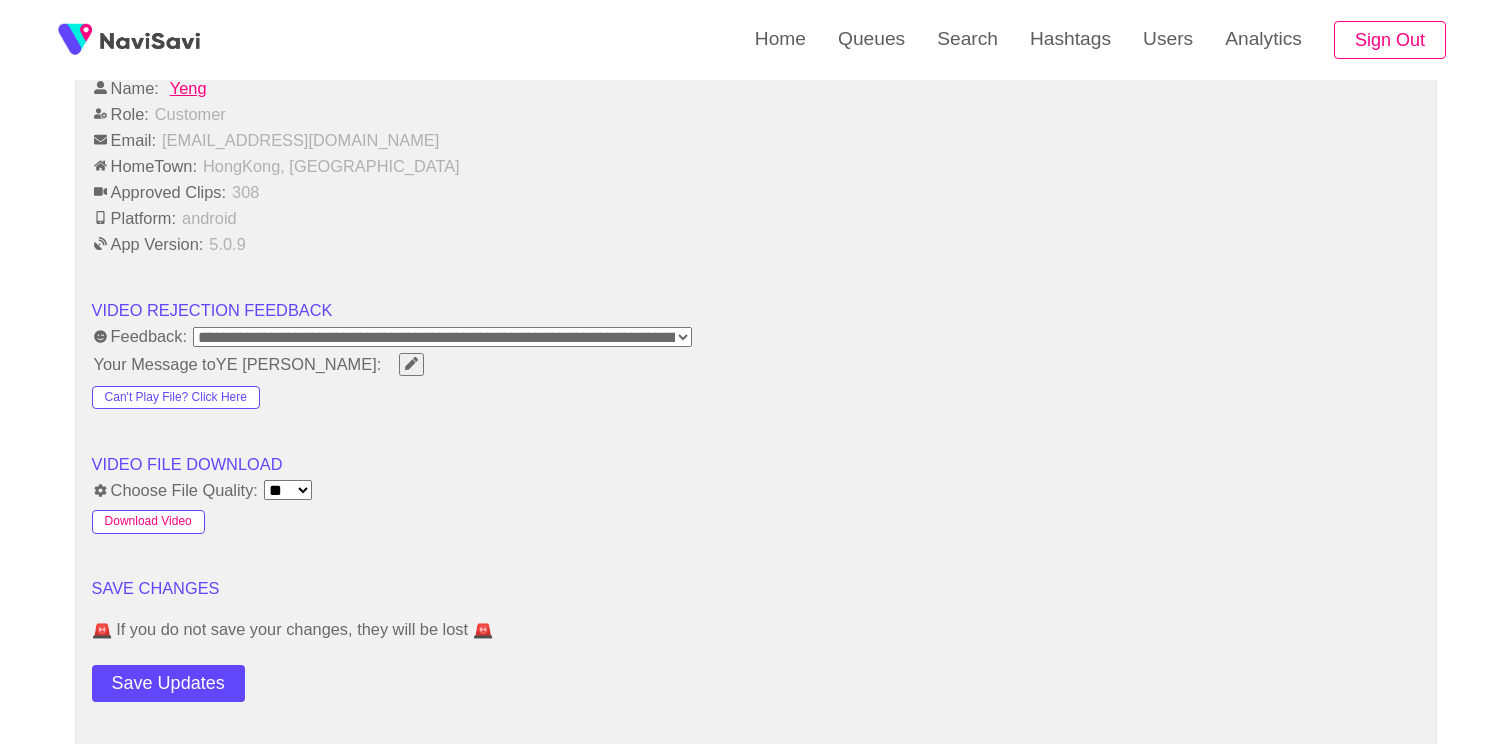 click on "Download Video" at bounding box center [148, 522] 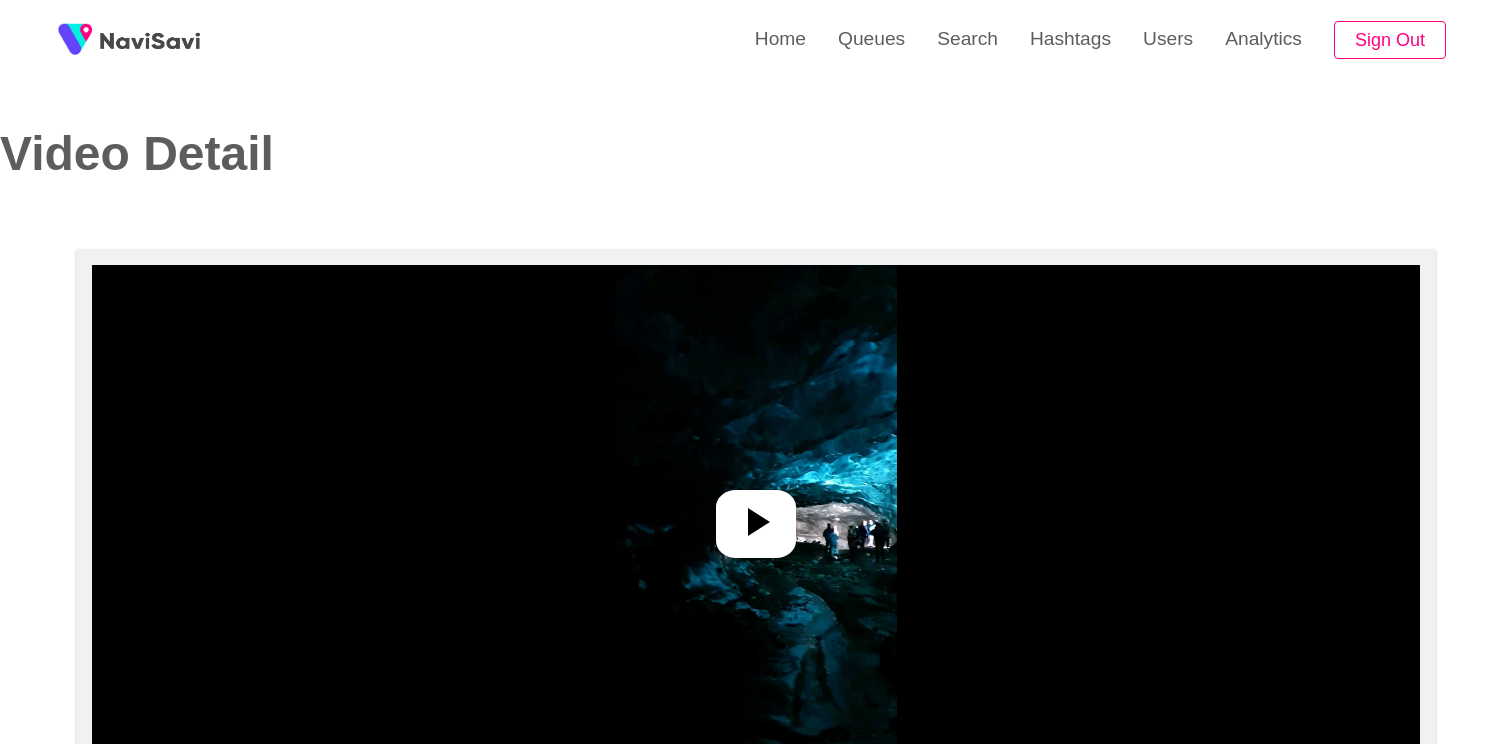 select on "**********" 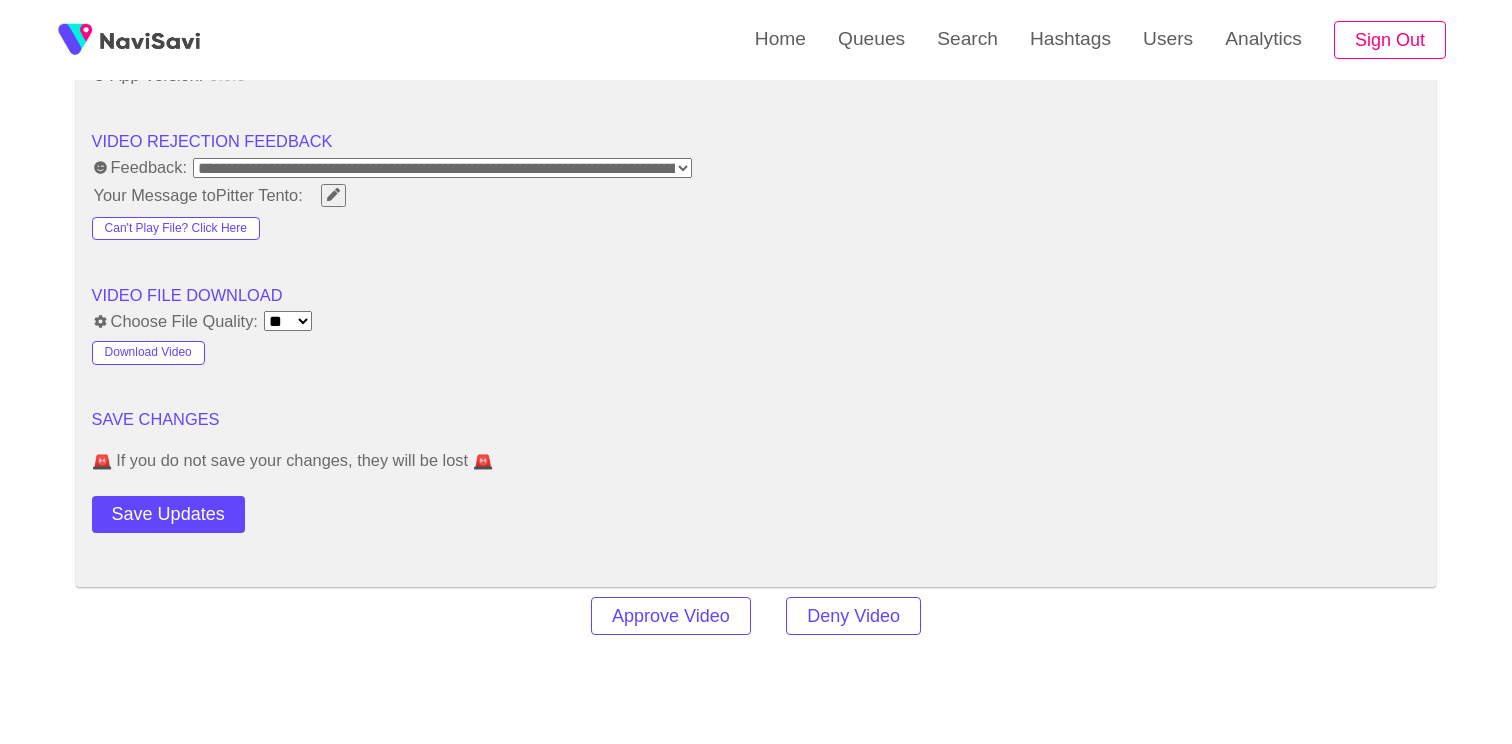 scroll, scrollTop: 2575, scrollLeft: 0, axis: vertical 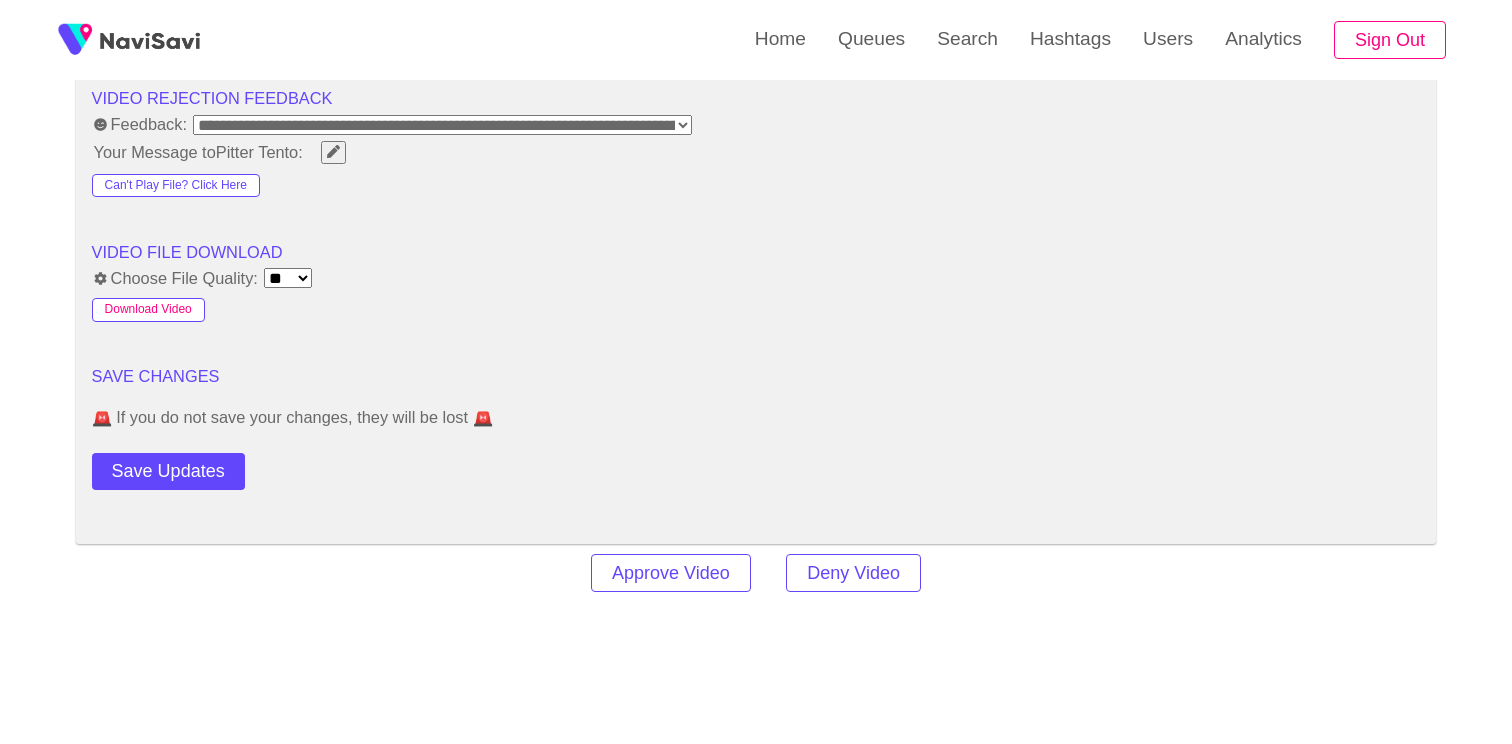 click on "Download Video" at bounding box center [148, 310] 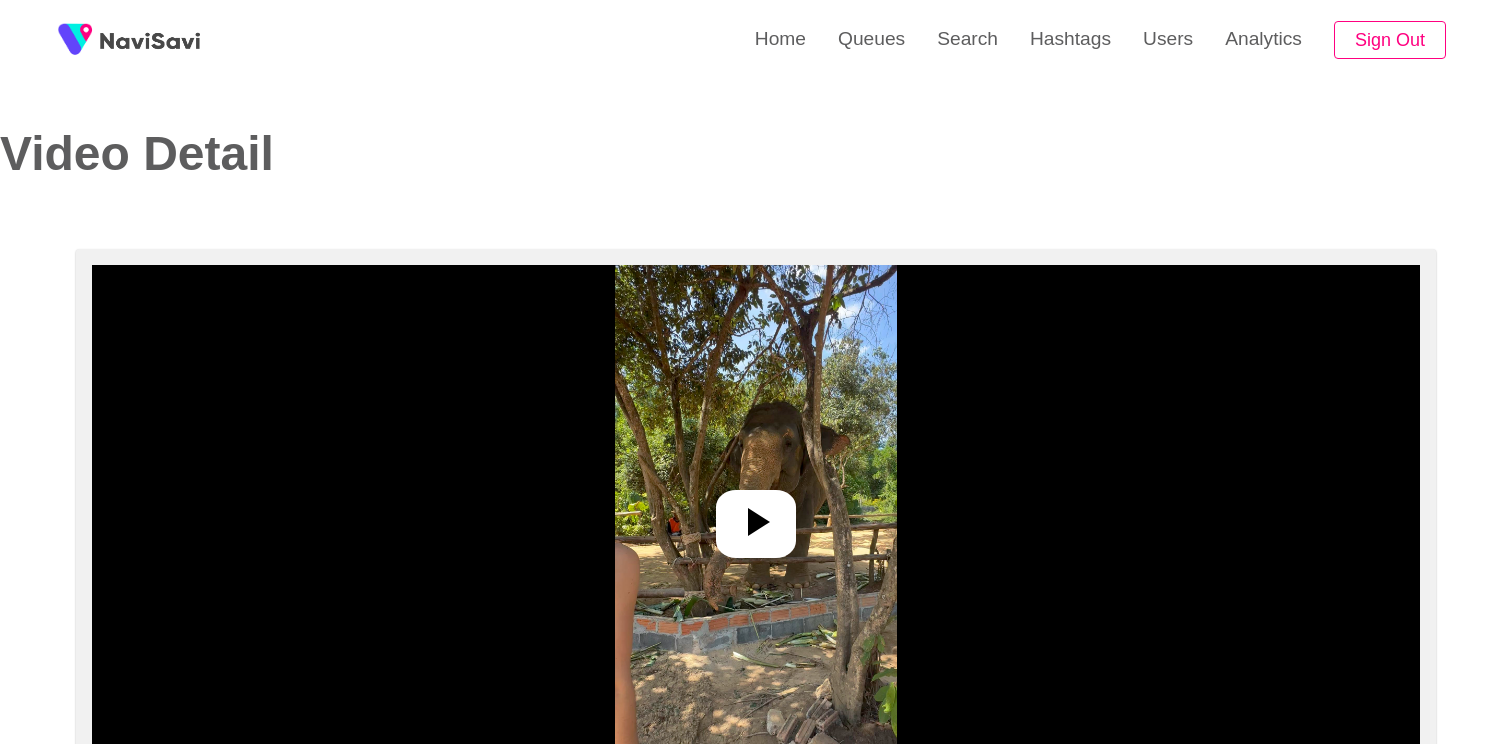 select on "**********" 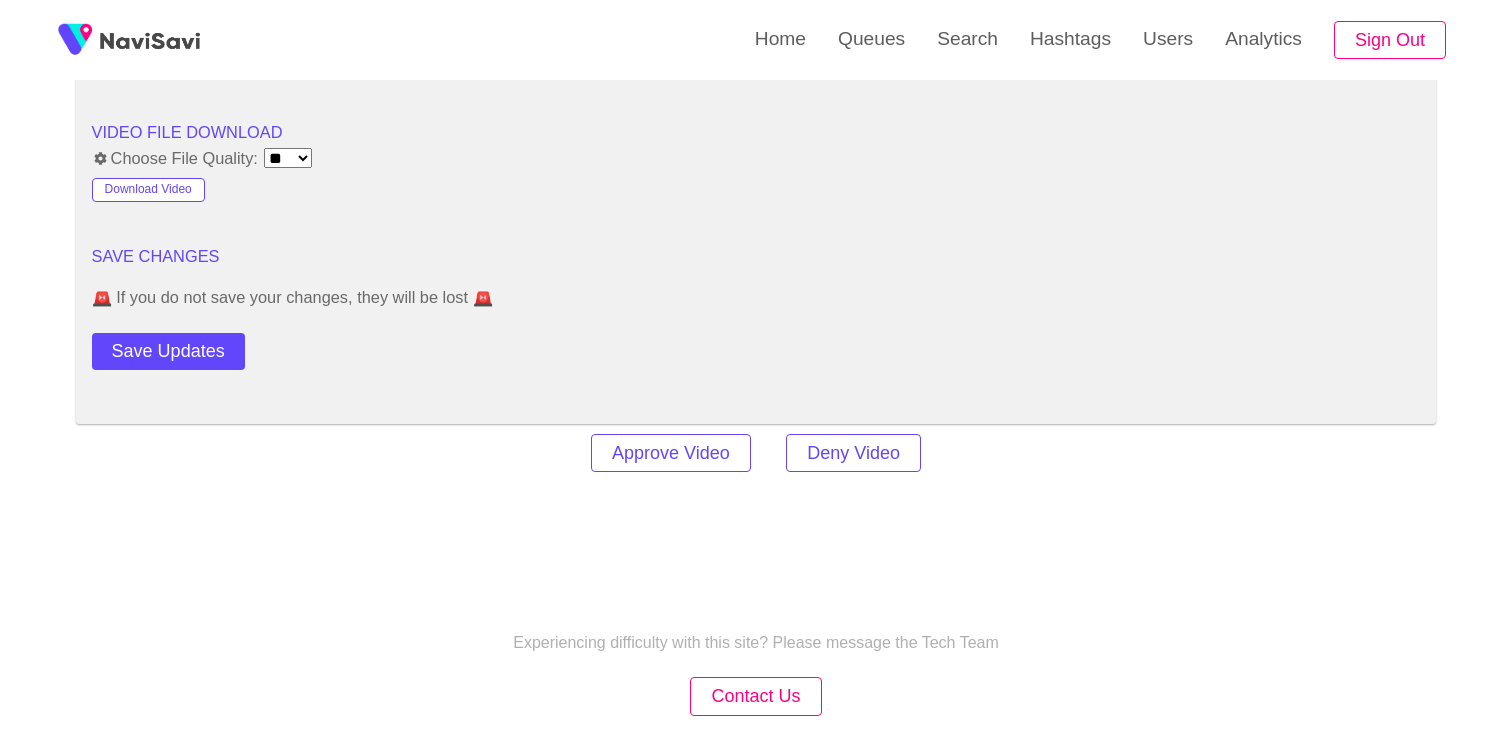 scroll, scrollTop: 2649, scrollLeft: 0, axis: vertical 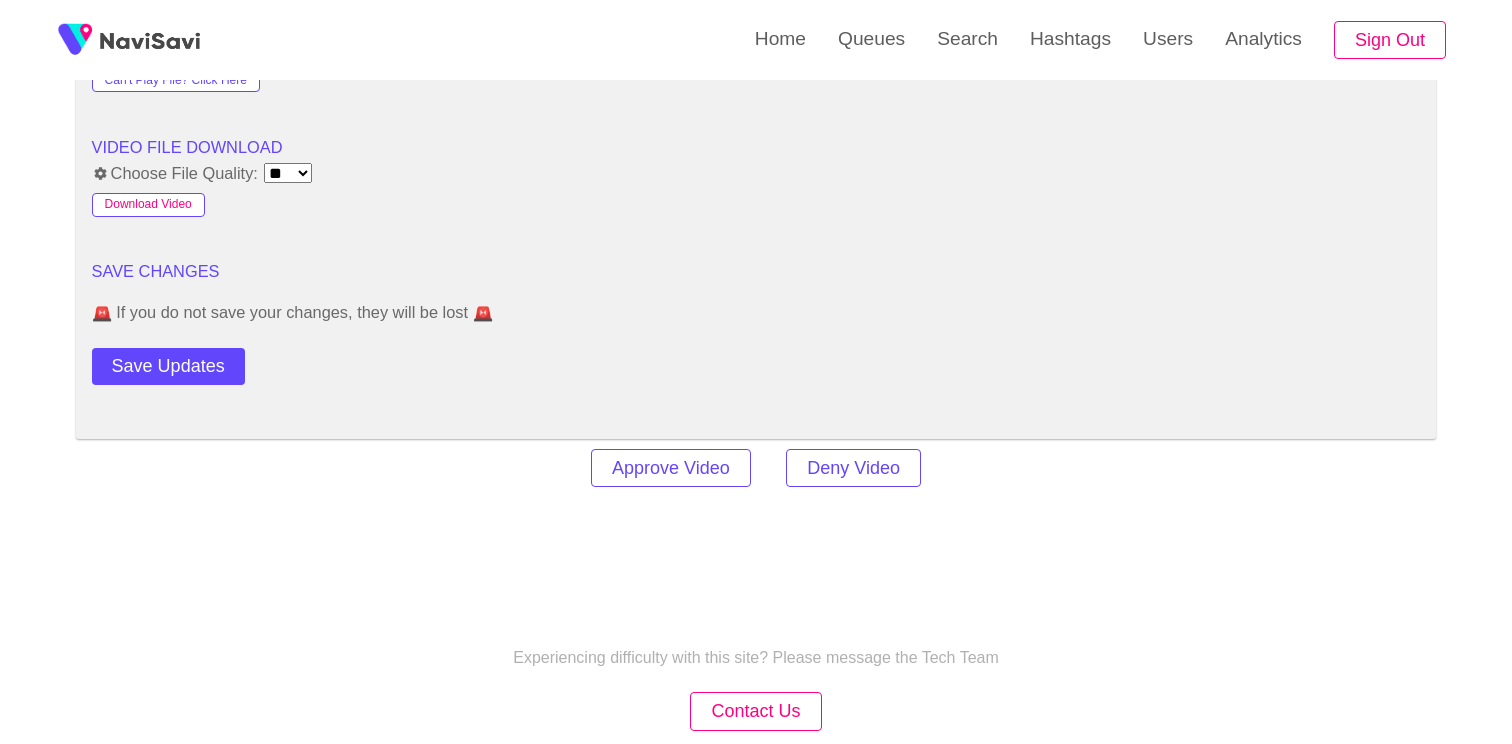 click on "Download Video" at bounding box center [148, 205] 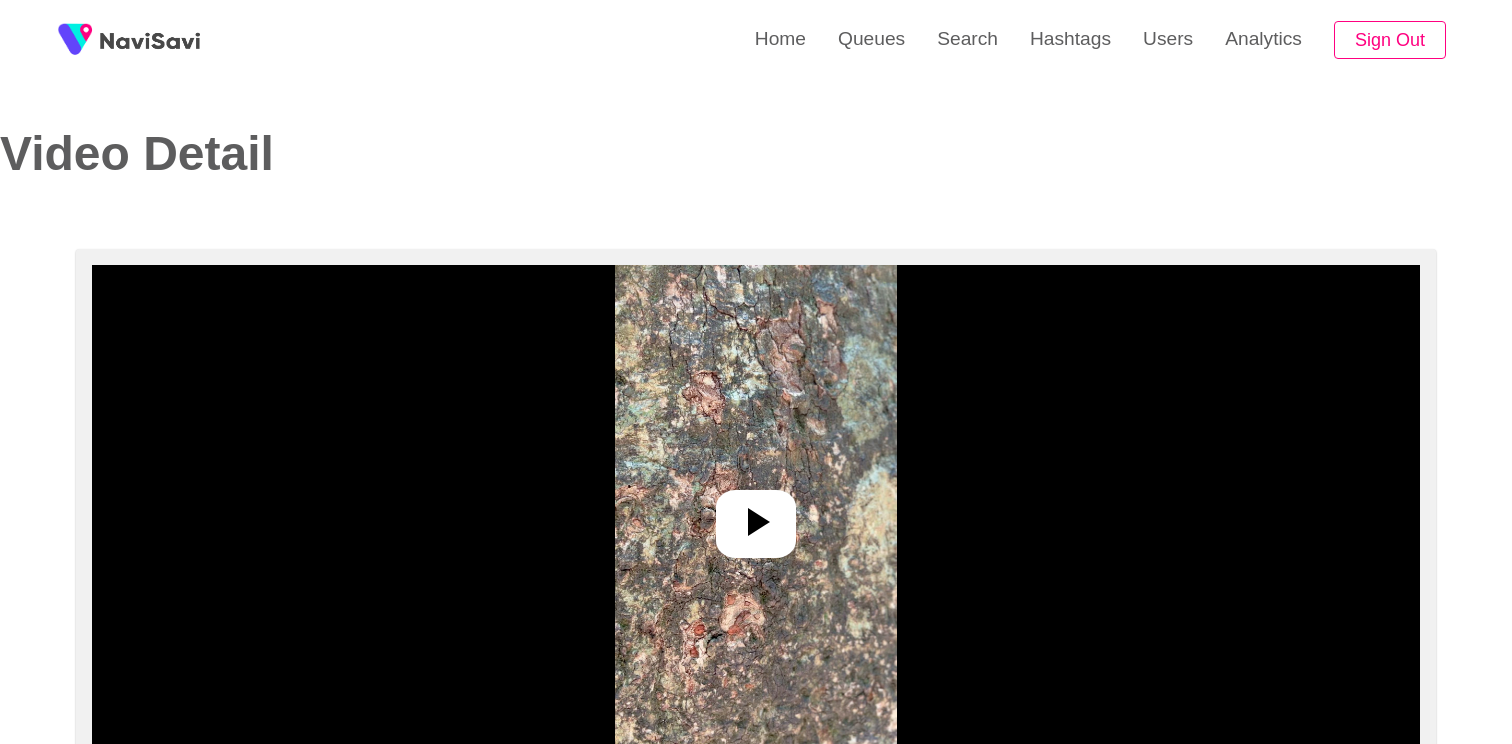 select on "**********" 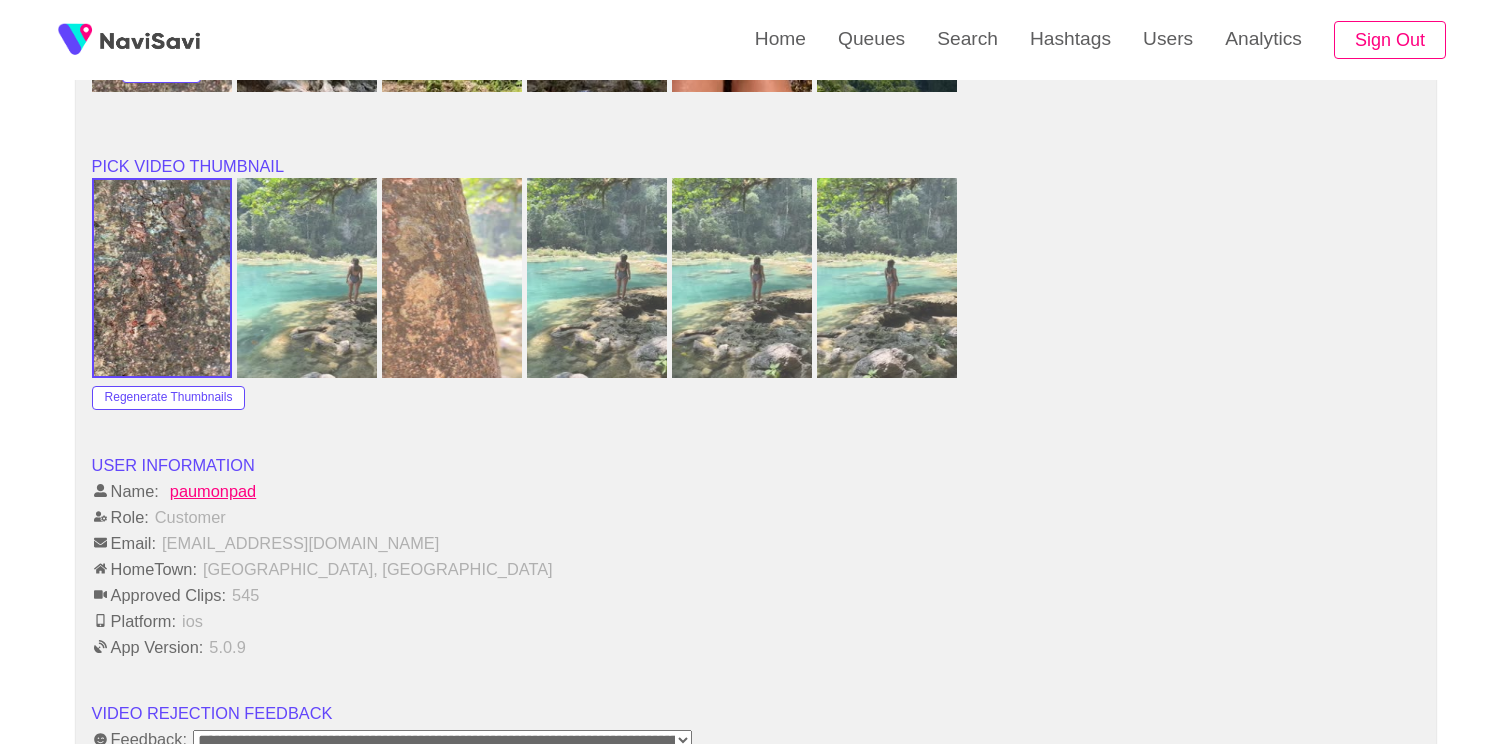 scroll, scrollTop: 2641, scrollLeft: 0, axis: vertical 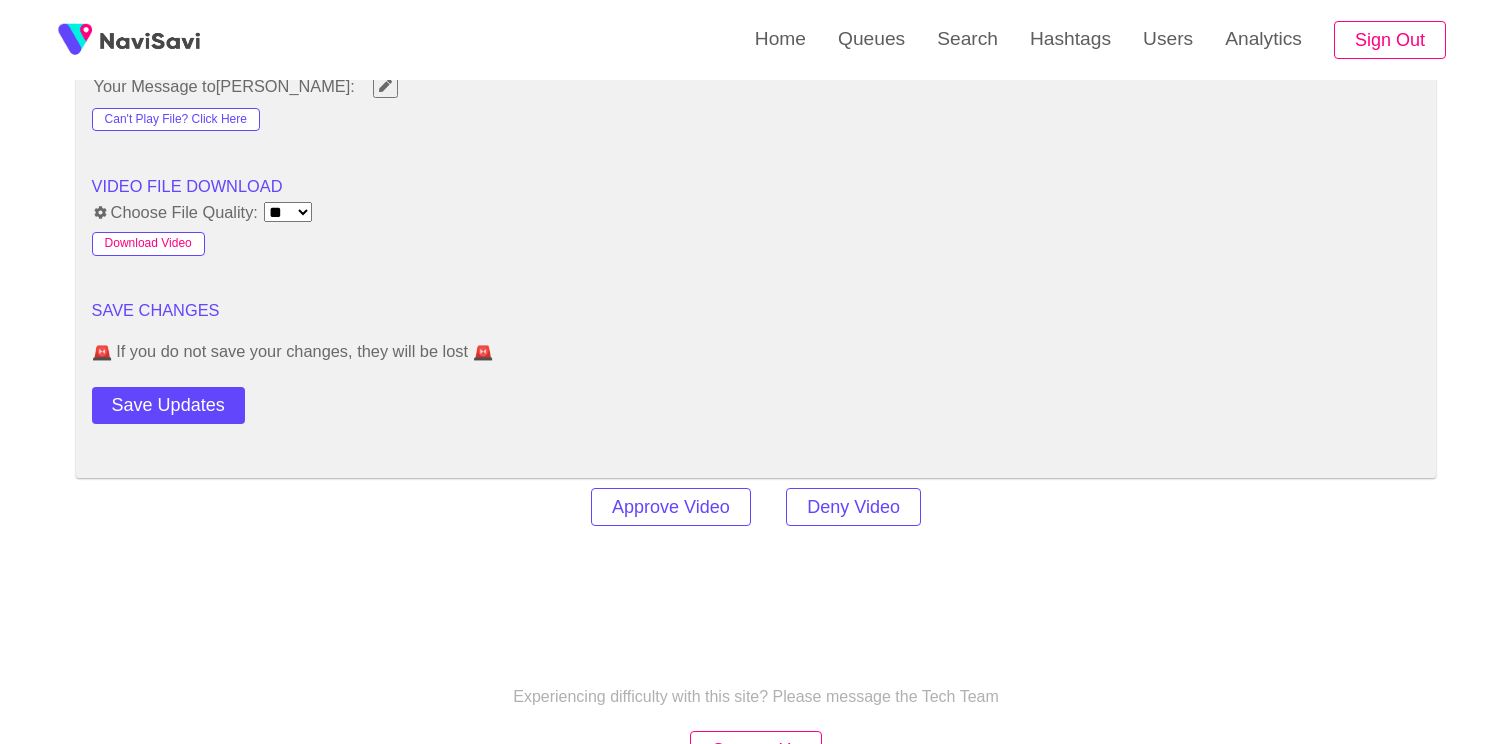 click on "Download Video" at bounding box center (148, 244) 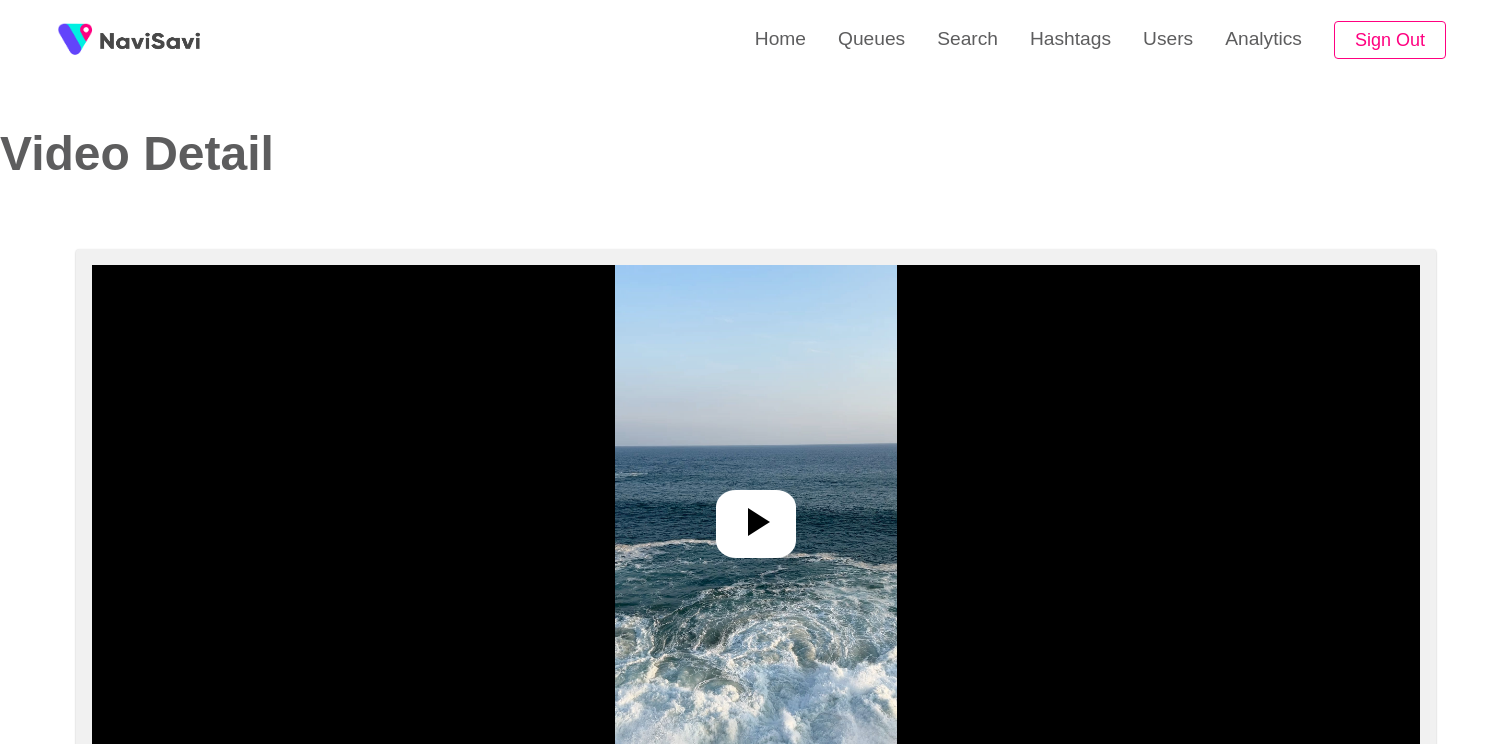 select on "**********" 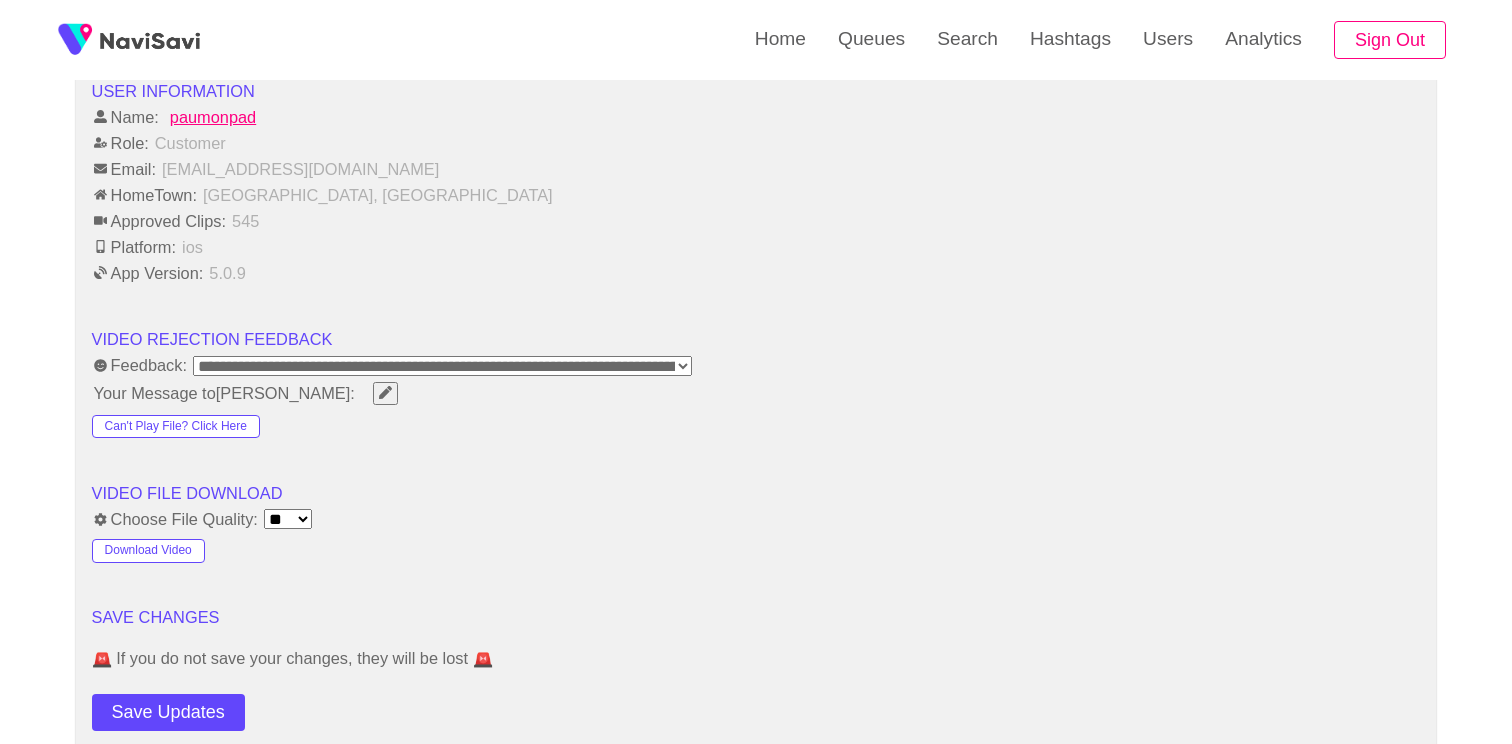 scroll, scrollTop: 2524, scrollLeft: 0, axis: vertical 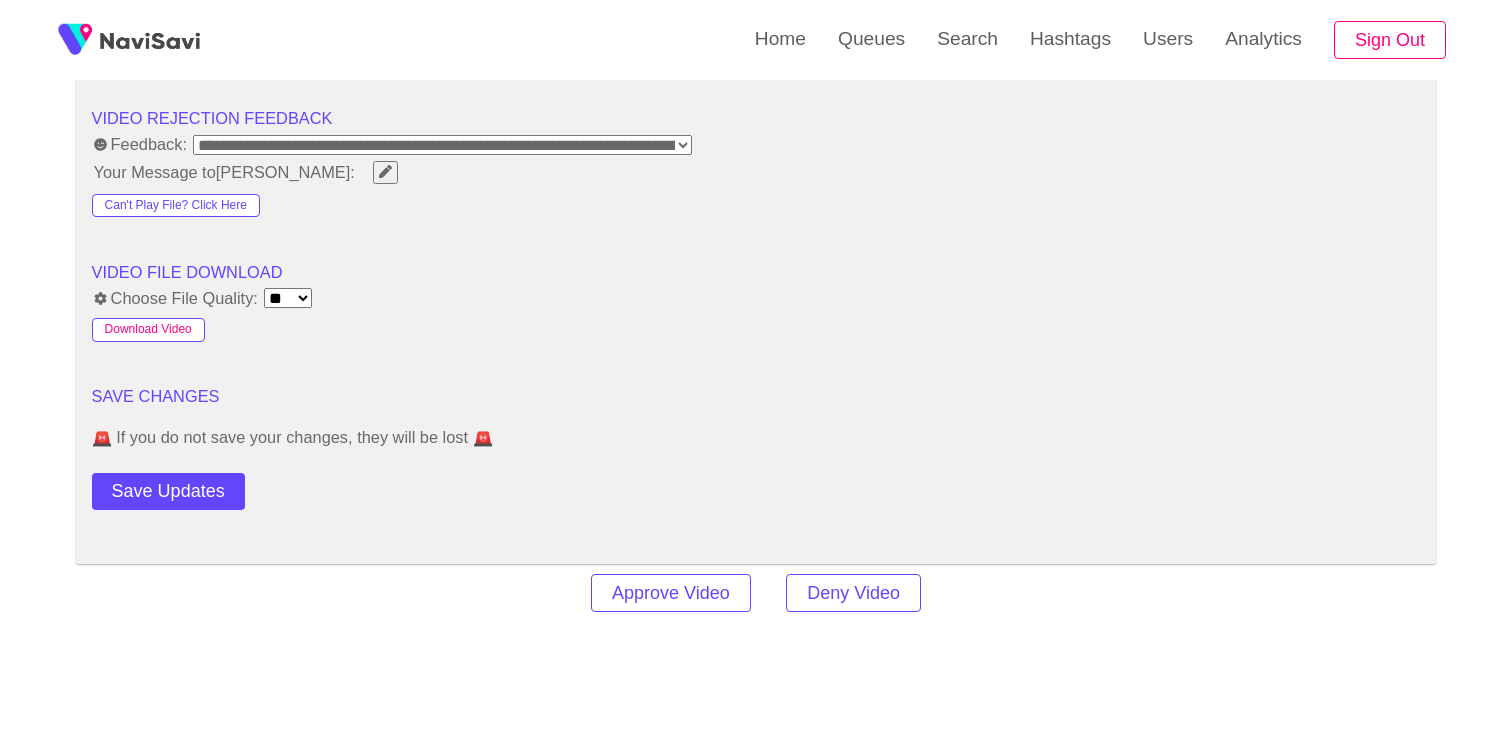 click on "Download Video" at bounding box center [148, 330] 